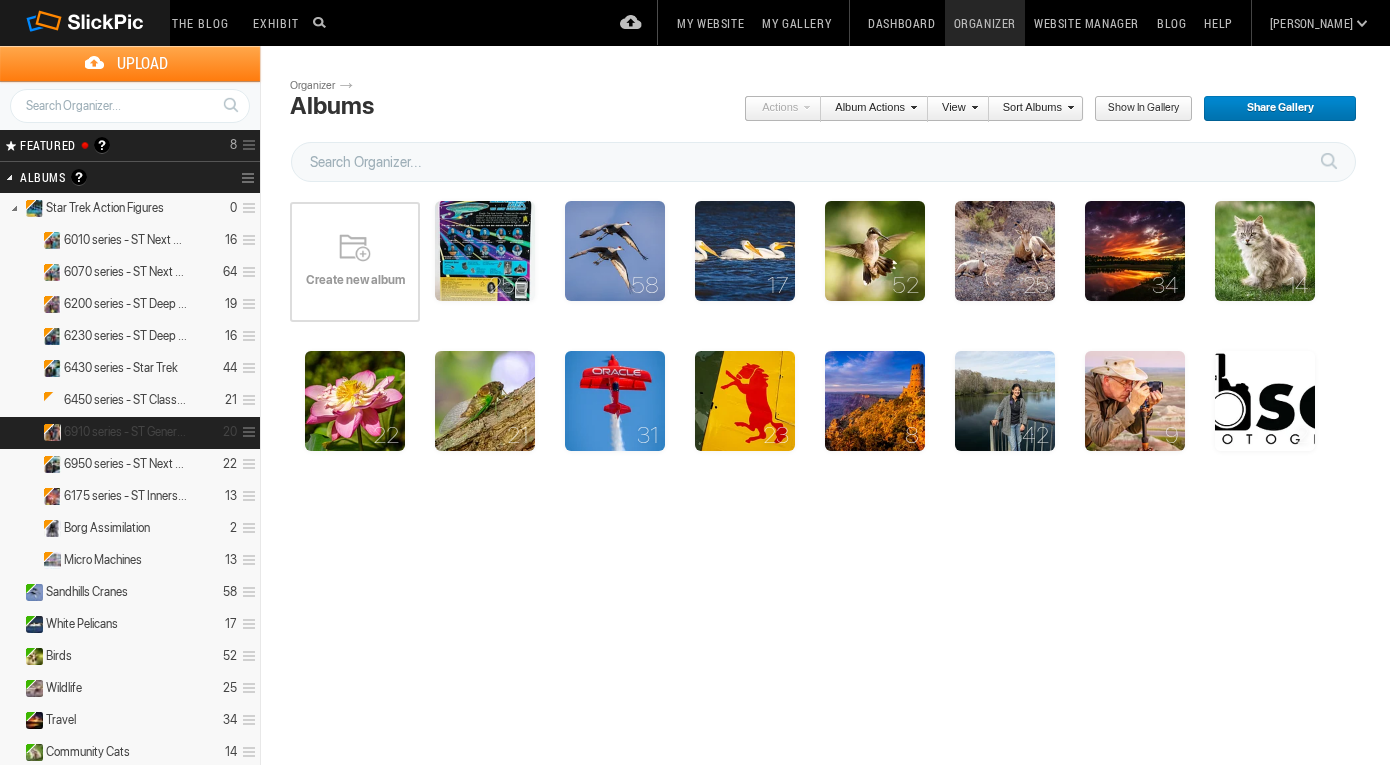 scroll, scrollTop: 0, scrollLeft: 0, axis: both 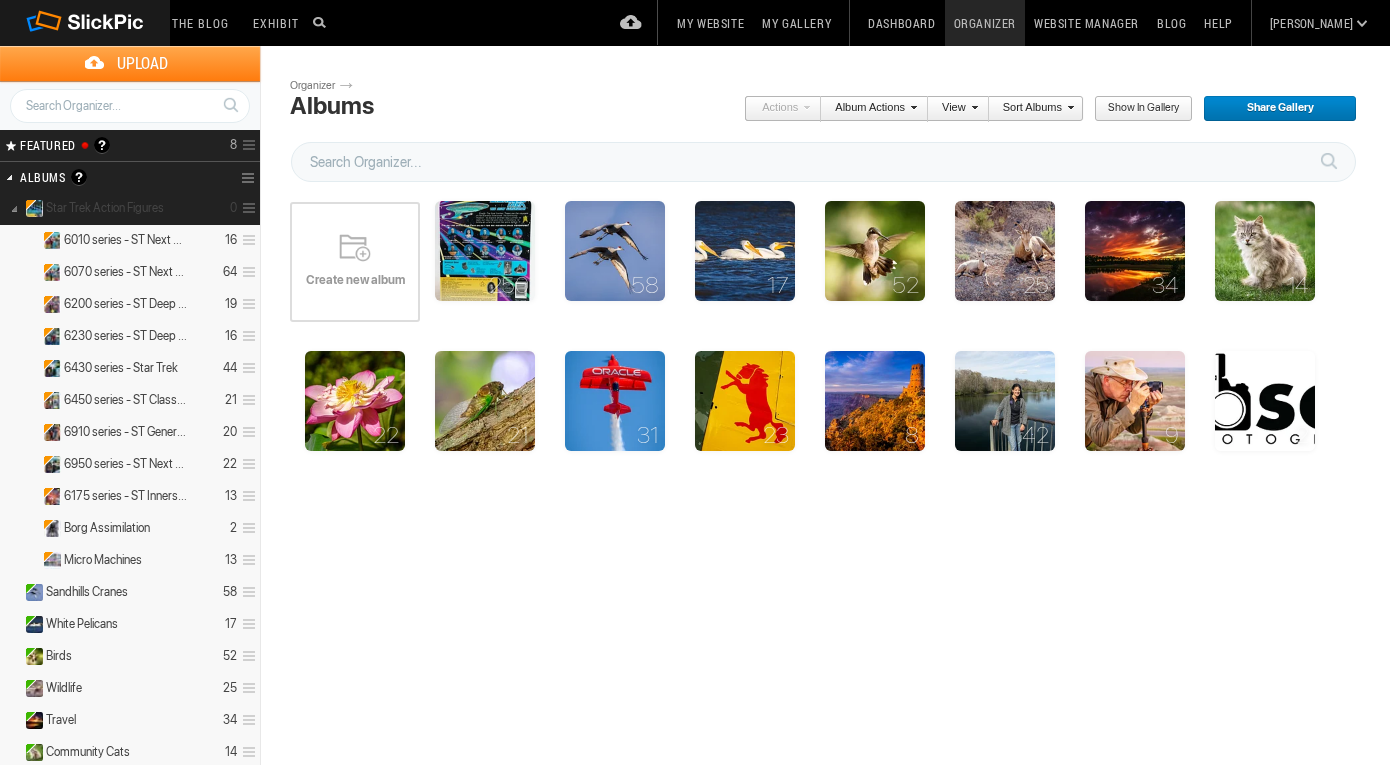 click at bounding box center [14, 207] 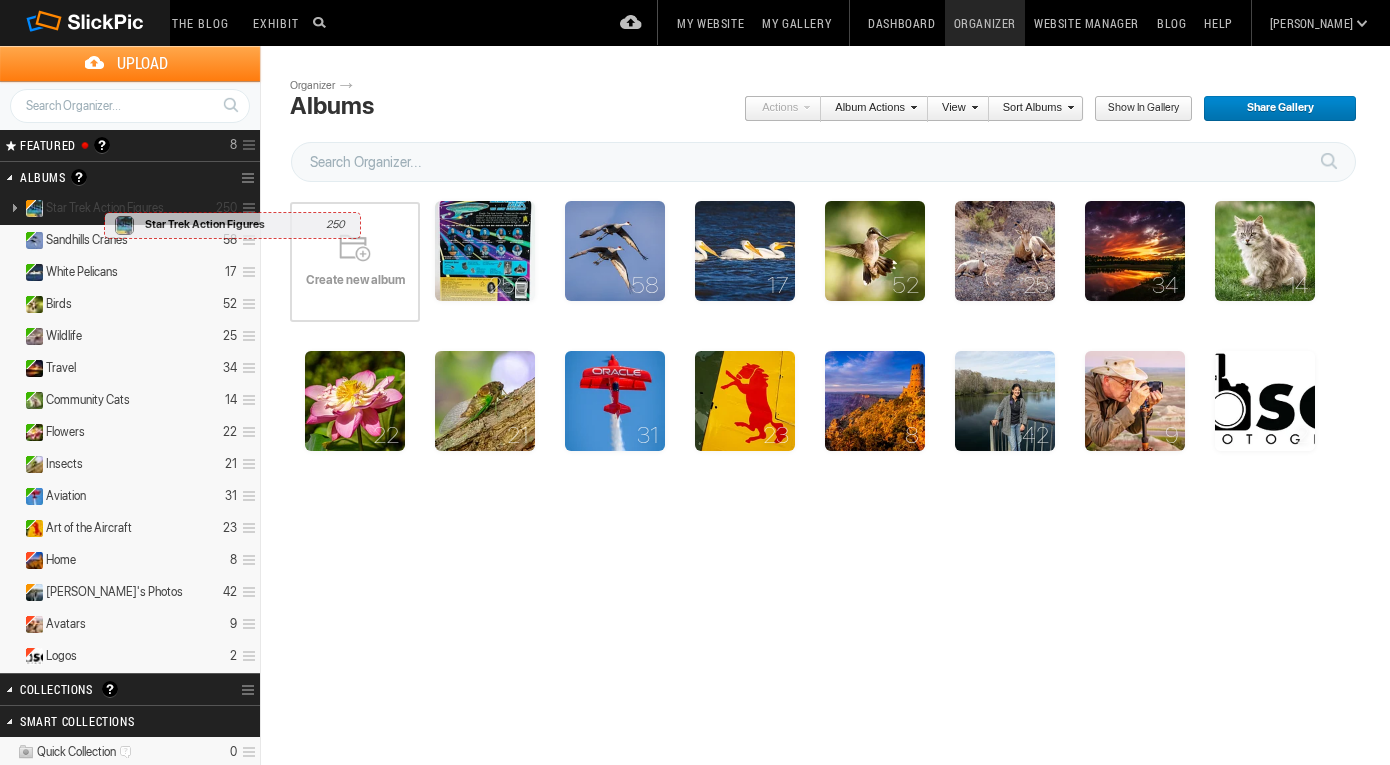 drag, startPoint x: 248, startPoint y: 208, endPoint x: 99, endPoint y: 202, distance: 149.12076 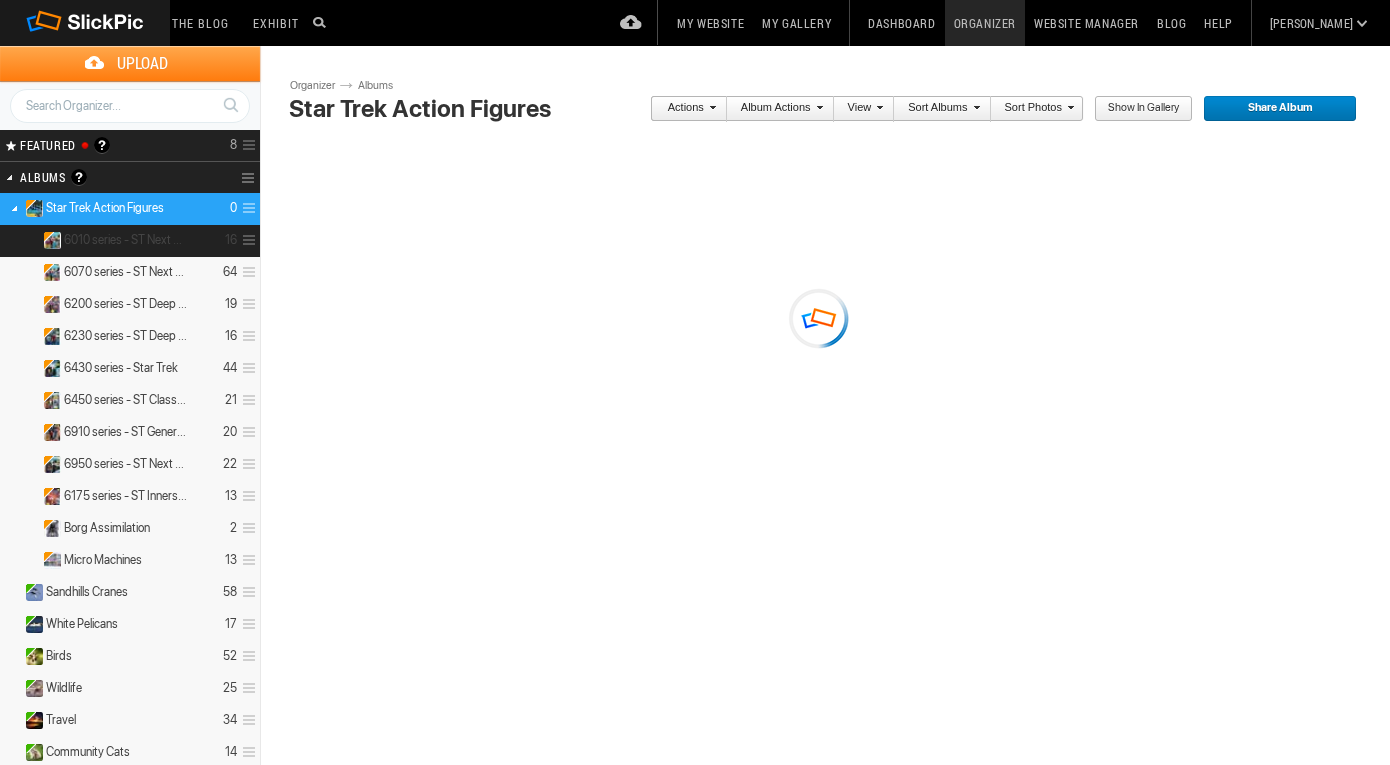 scroll, scrollTop: 0, scrollLeft: 0, axis: both 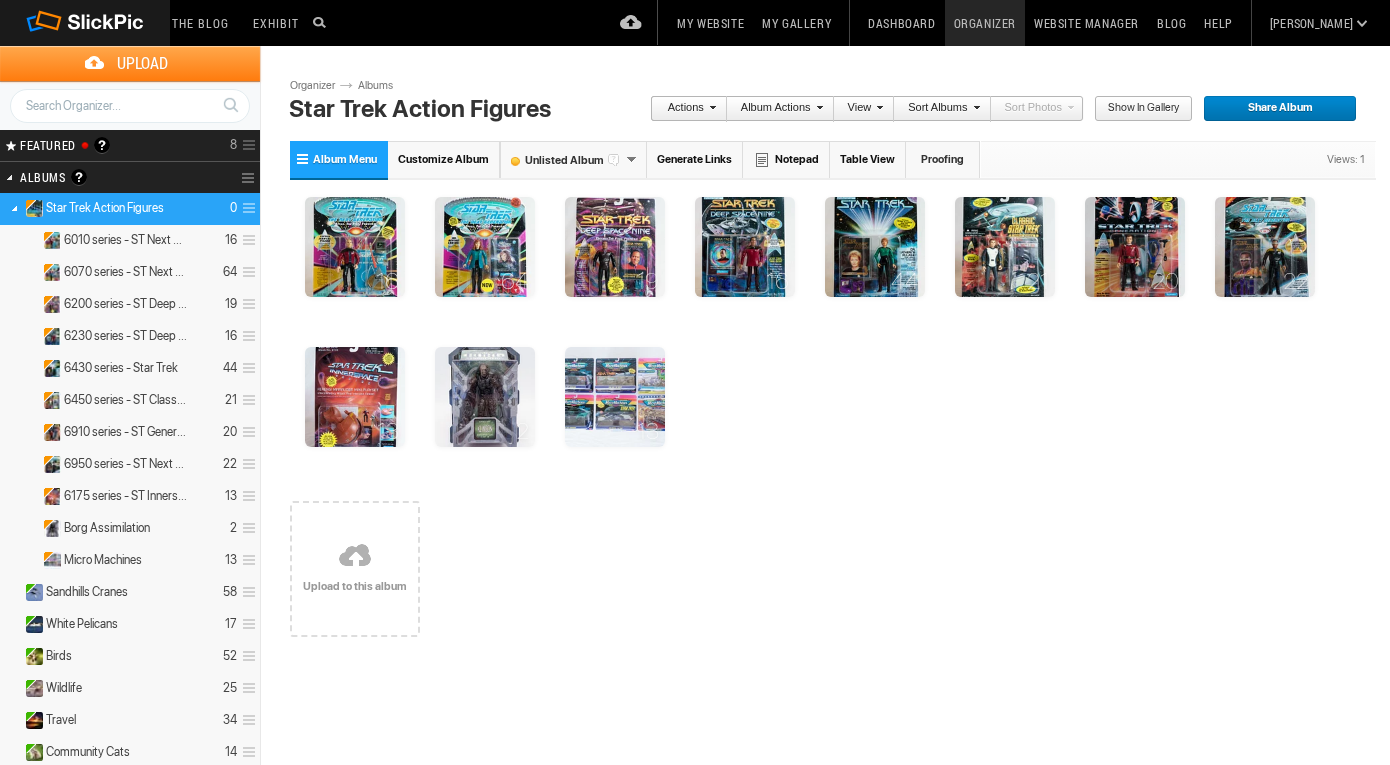 click at bounding box center [14, 207] 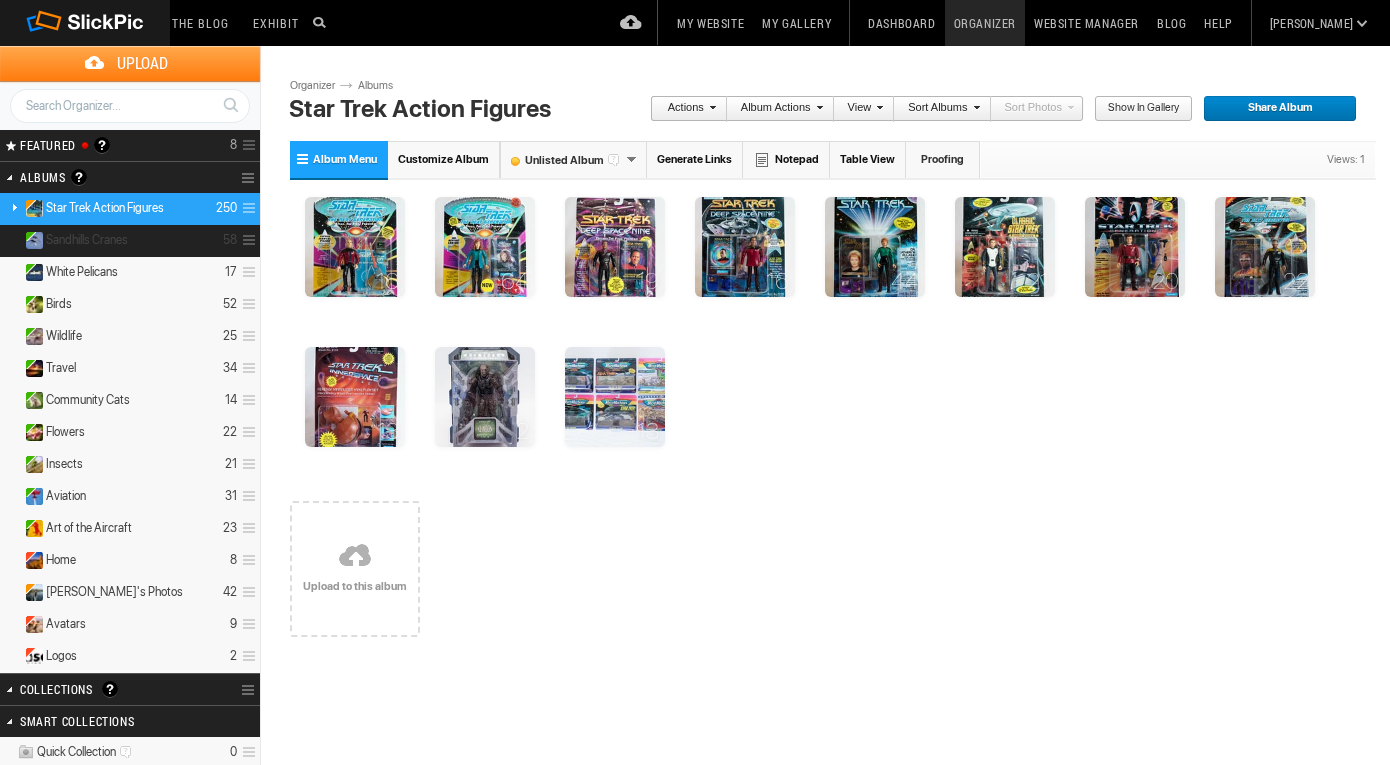 click on "Sandhills Cranes
58" at bounding box center [130, 241] 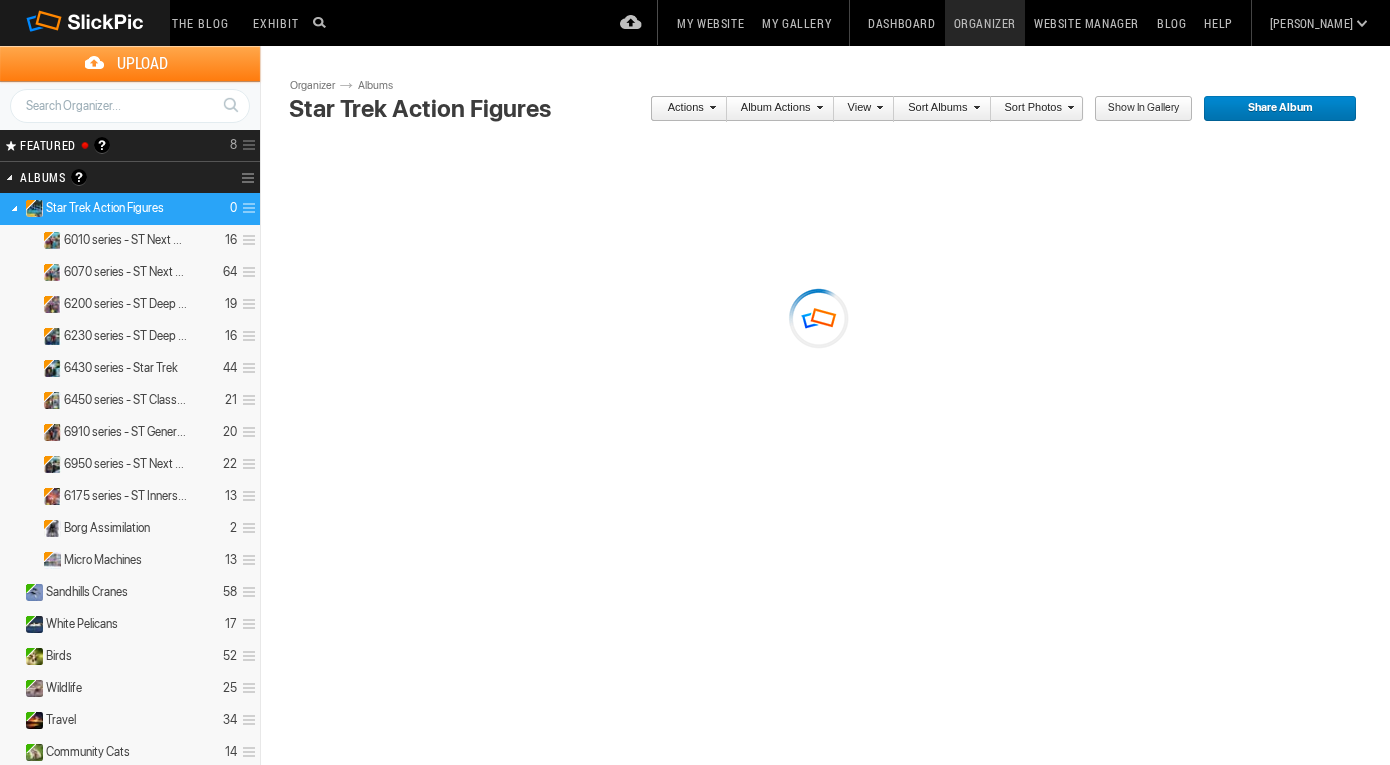 scroll, scrollTop: 0, scrollLeft: 0, axis: both 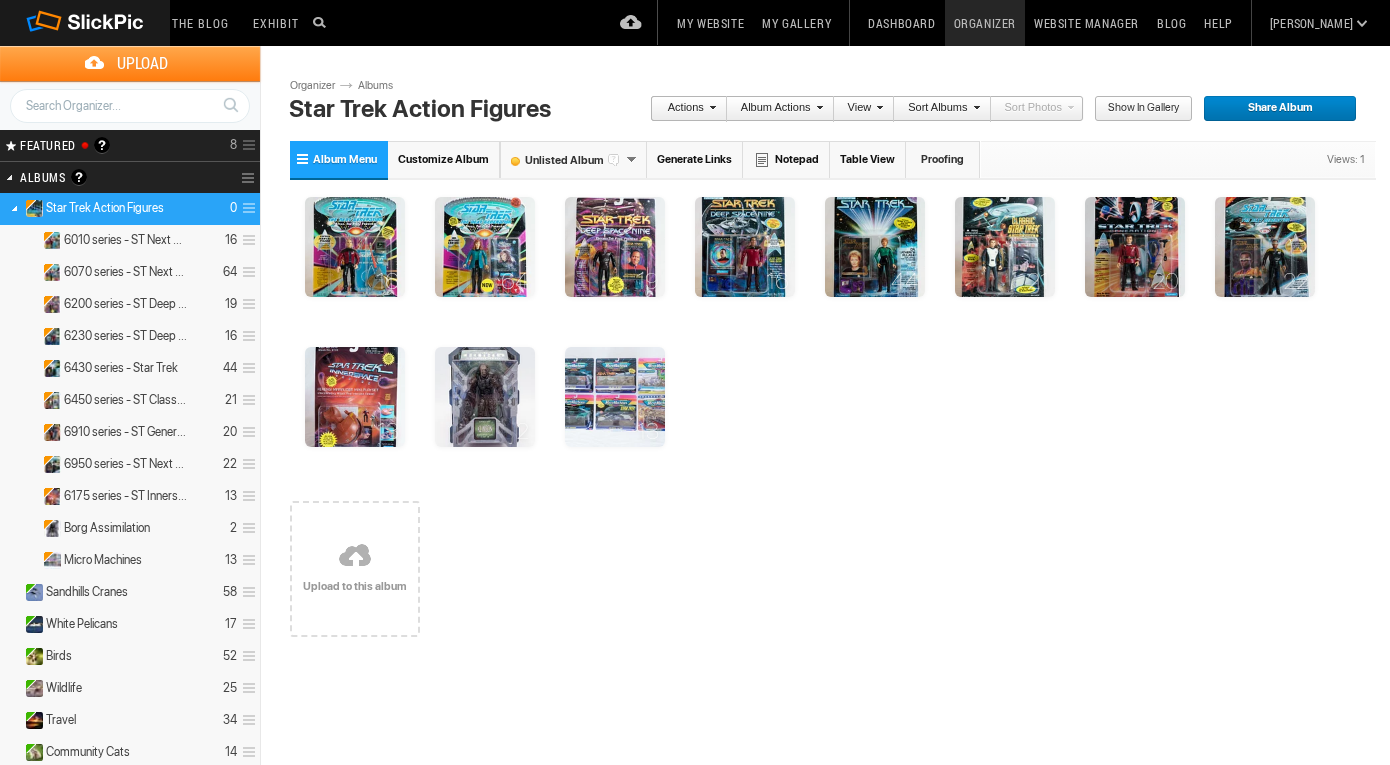 click at bounding box center (14, 207) 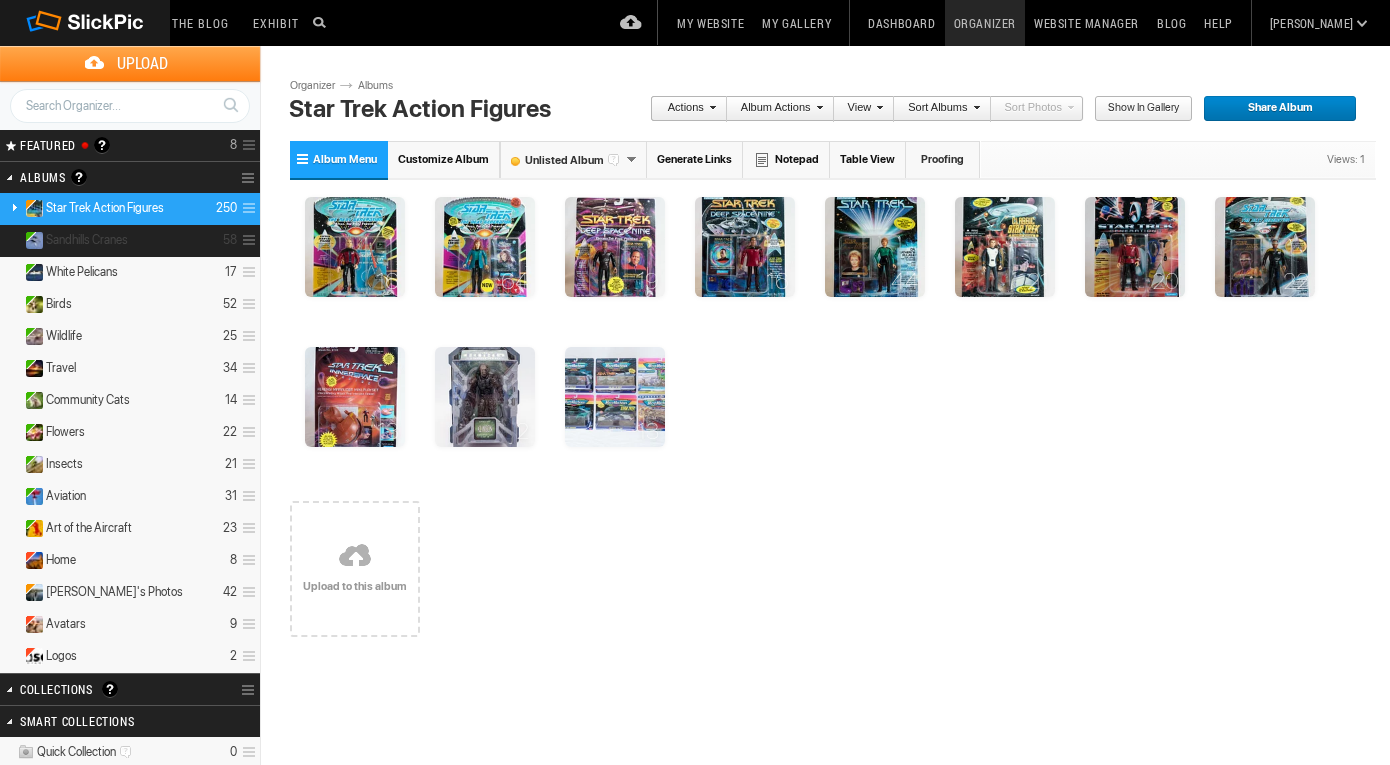 click on "Sandhills Cranes" at bounding box center [87, 240] 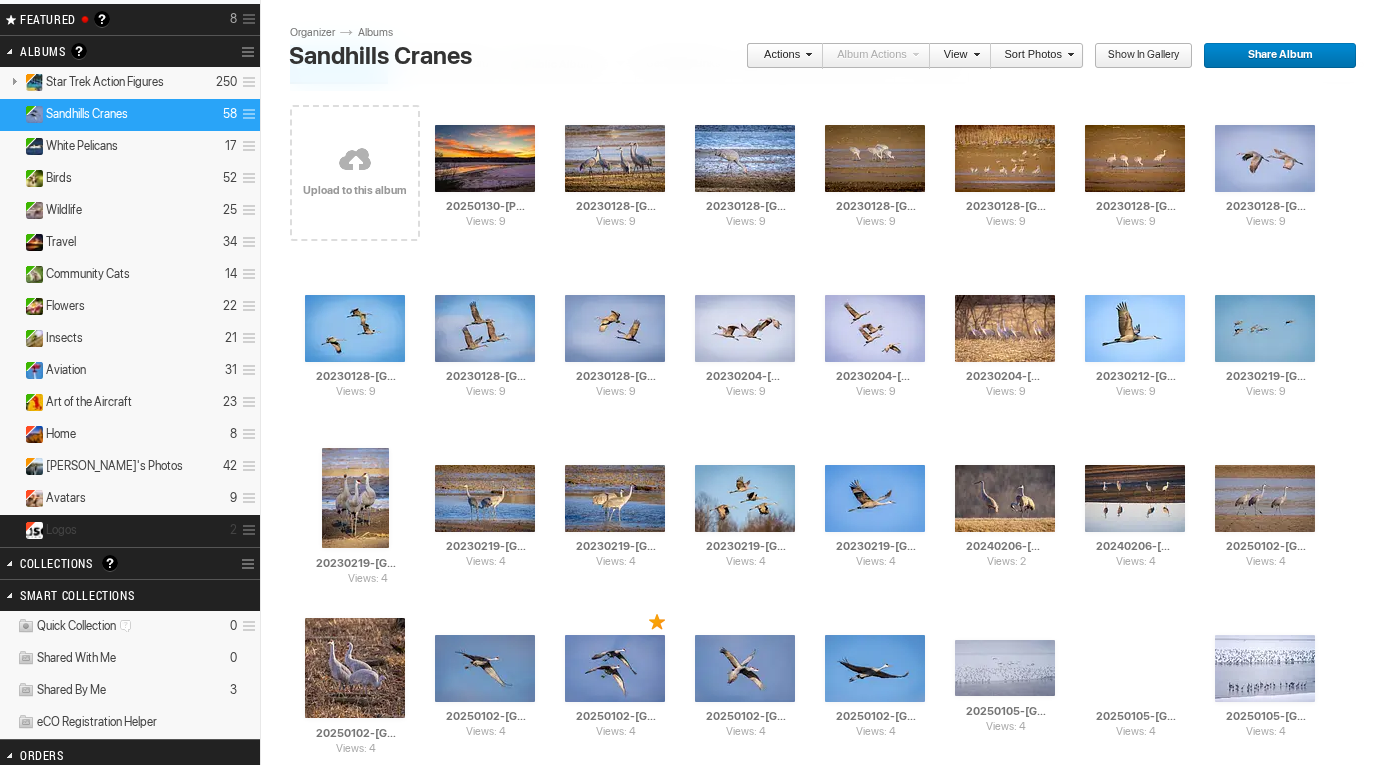 scroll, scrollTop: 127, scrollLeft: 0, axis: vertical 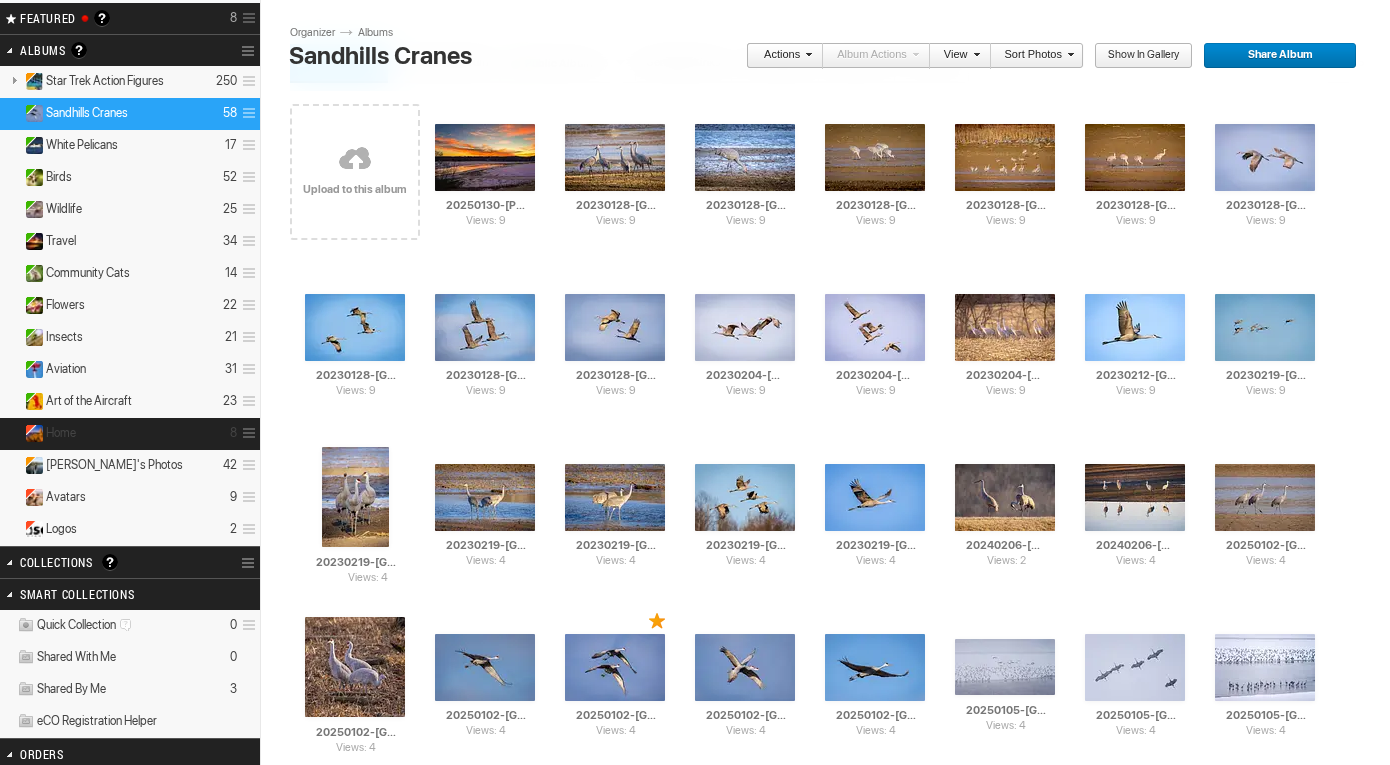 click on "Home" at bounding box center [61, 433] 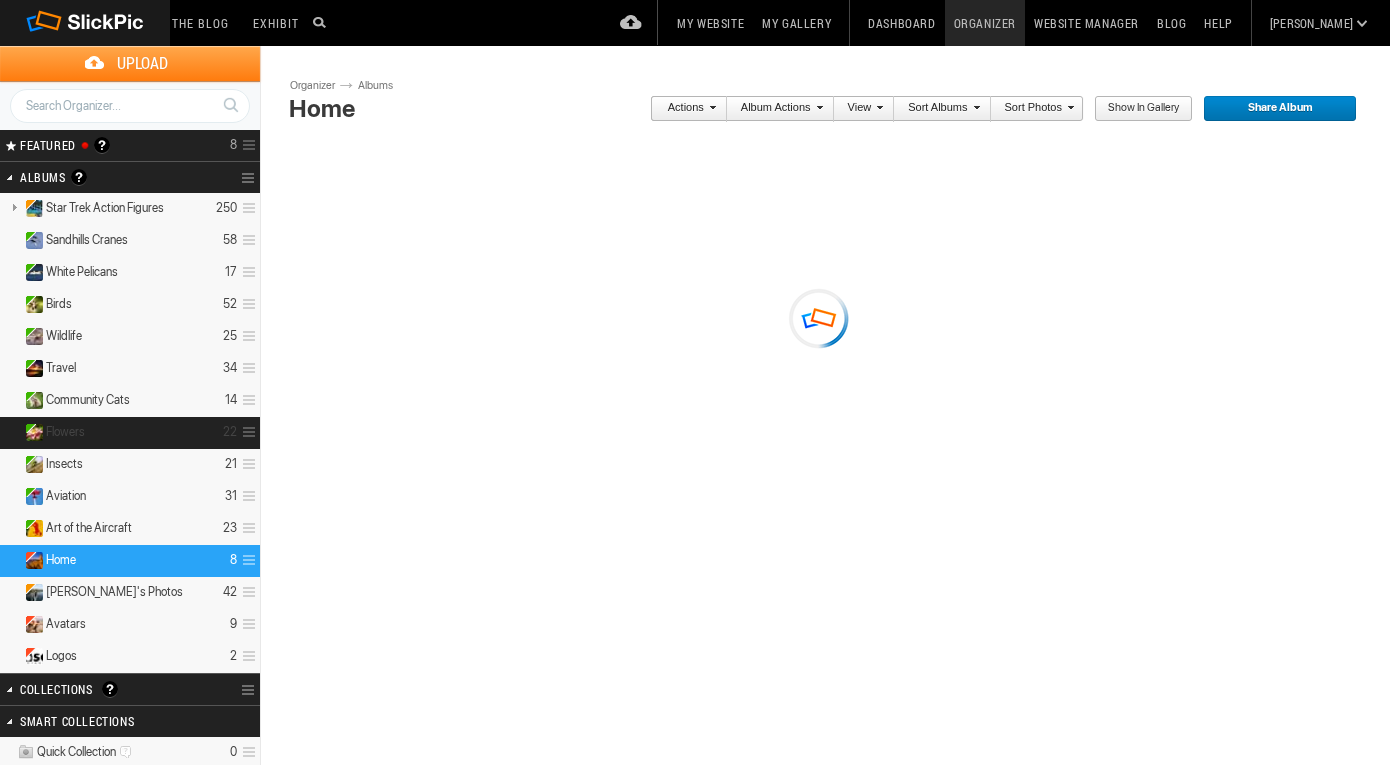 scroll, scrollTop: 0, scrollLeft: 0, axis: both 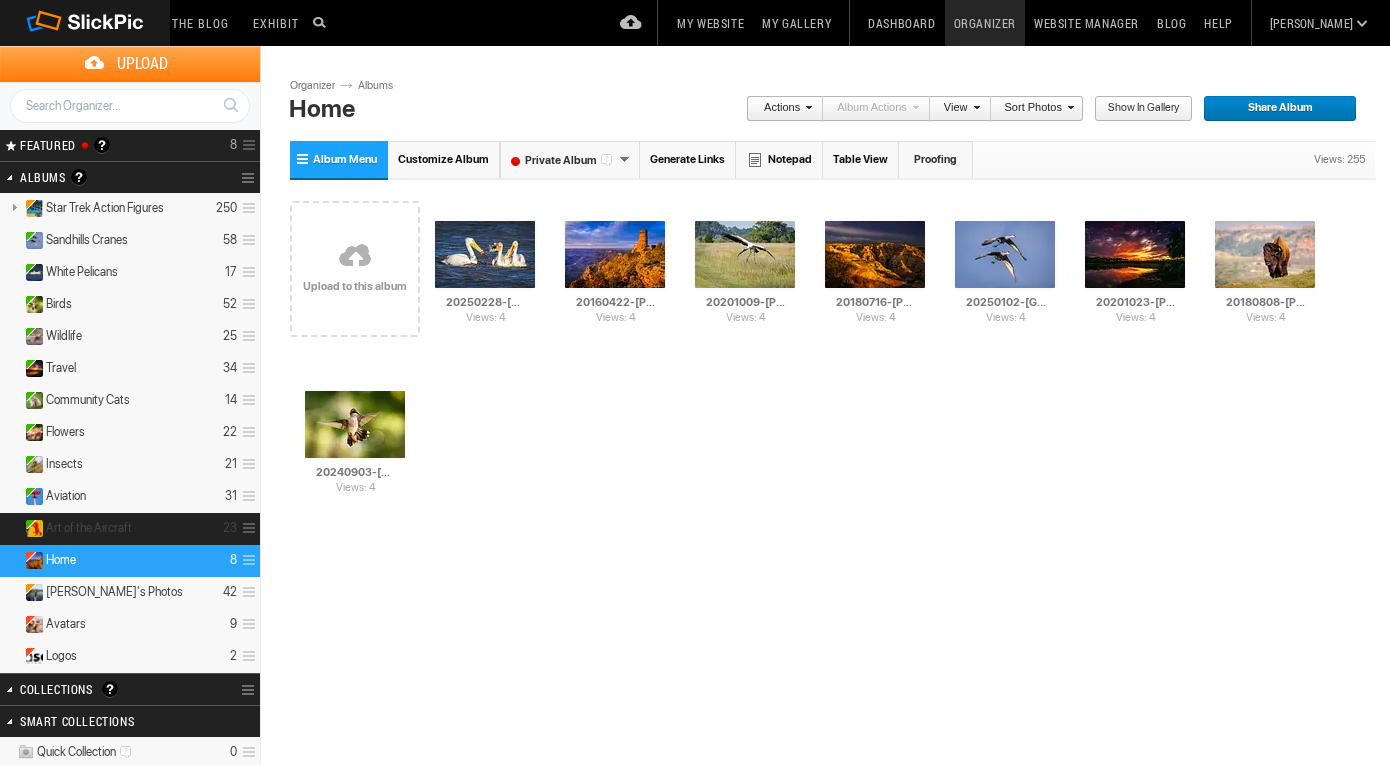 click on "Art of the Aircraft" at bounding box center [89, 528] 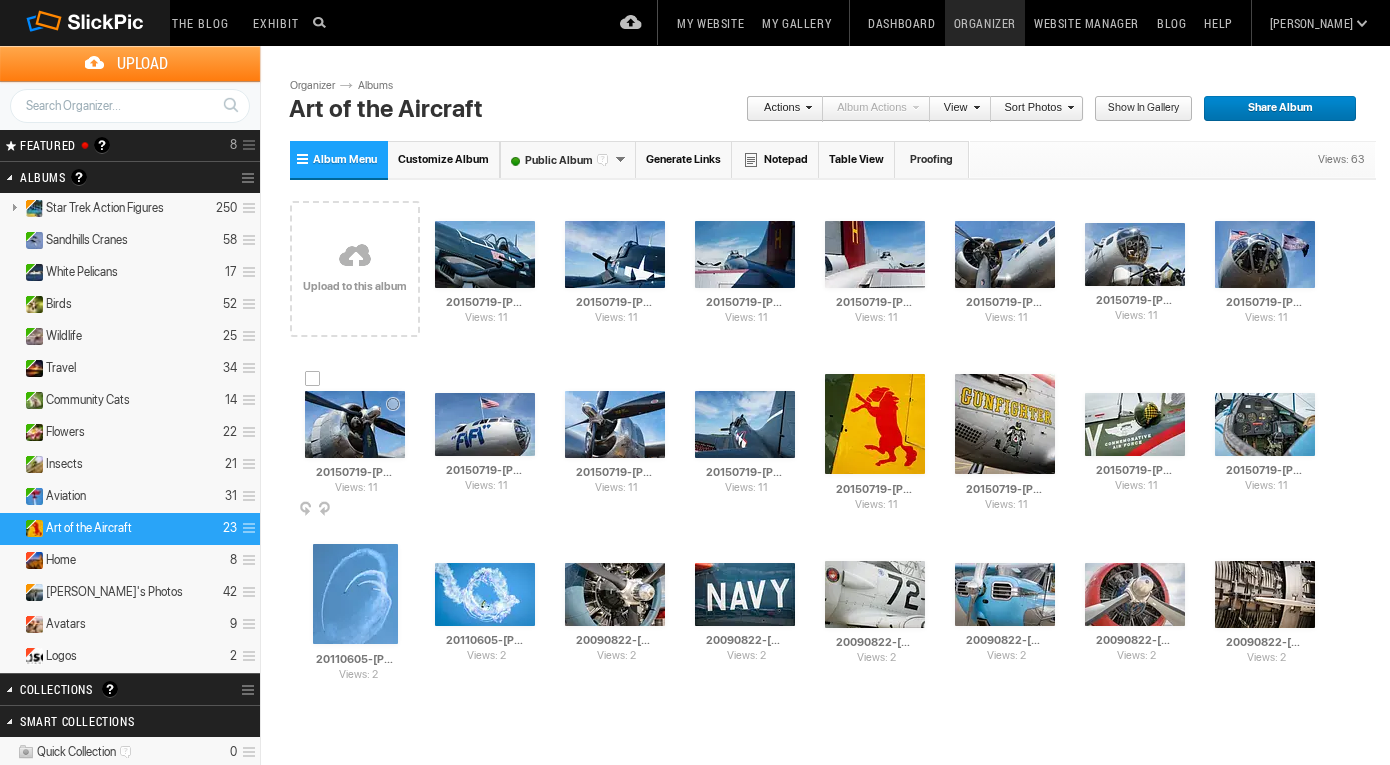 scroll, scrollTop: 0, scrollLeft: 0, axis: both 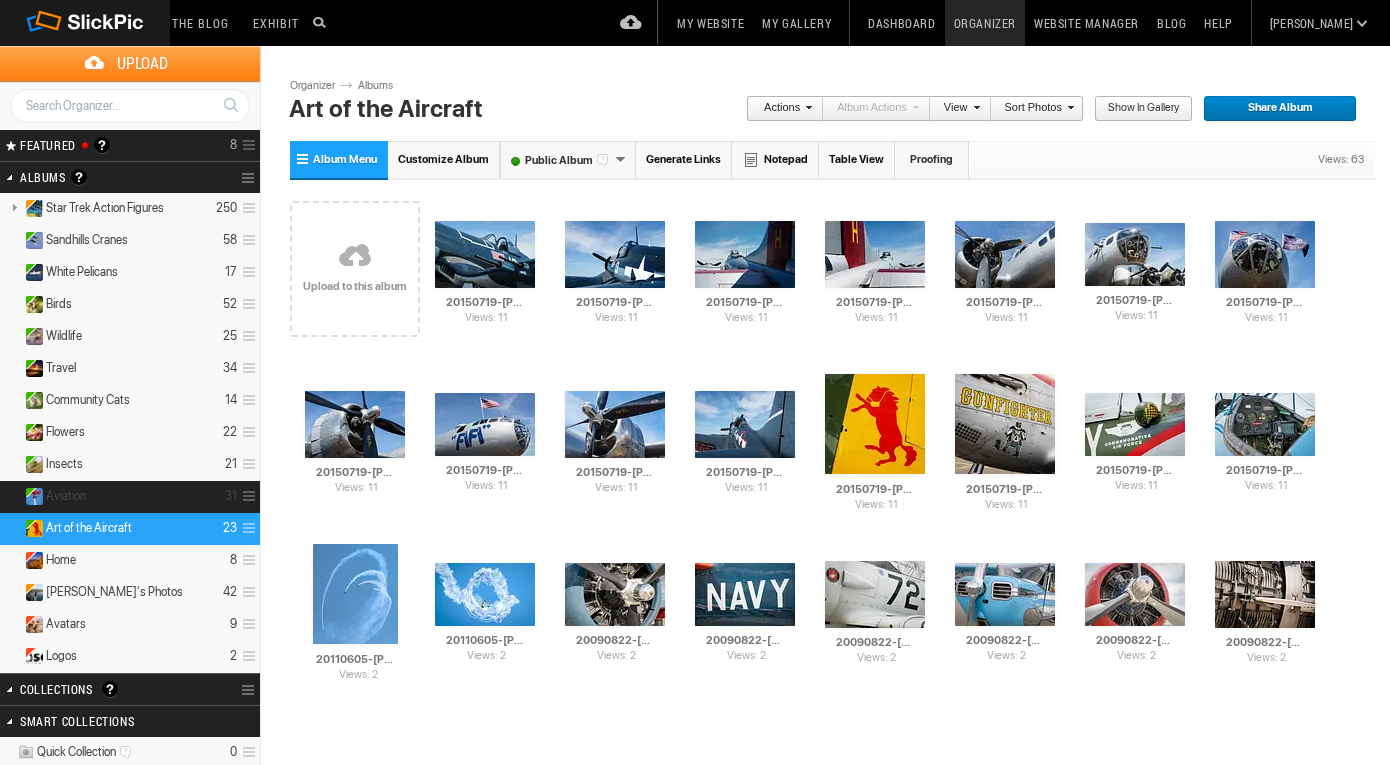 click on "Aviation
31" at bounding box center [130, 497] 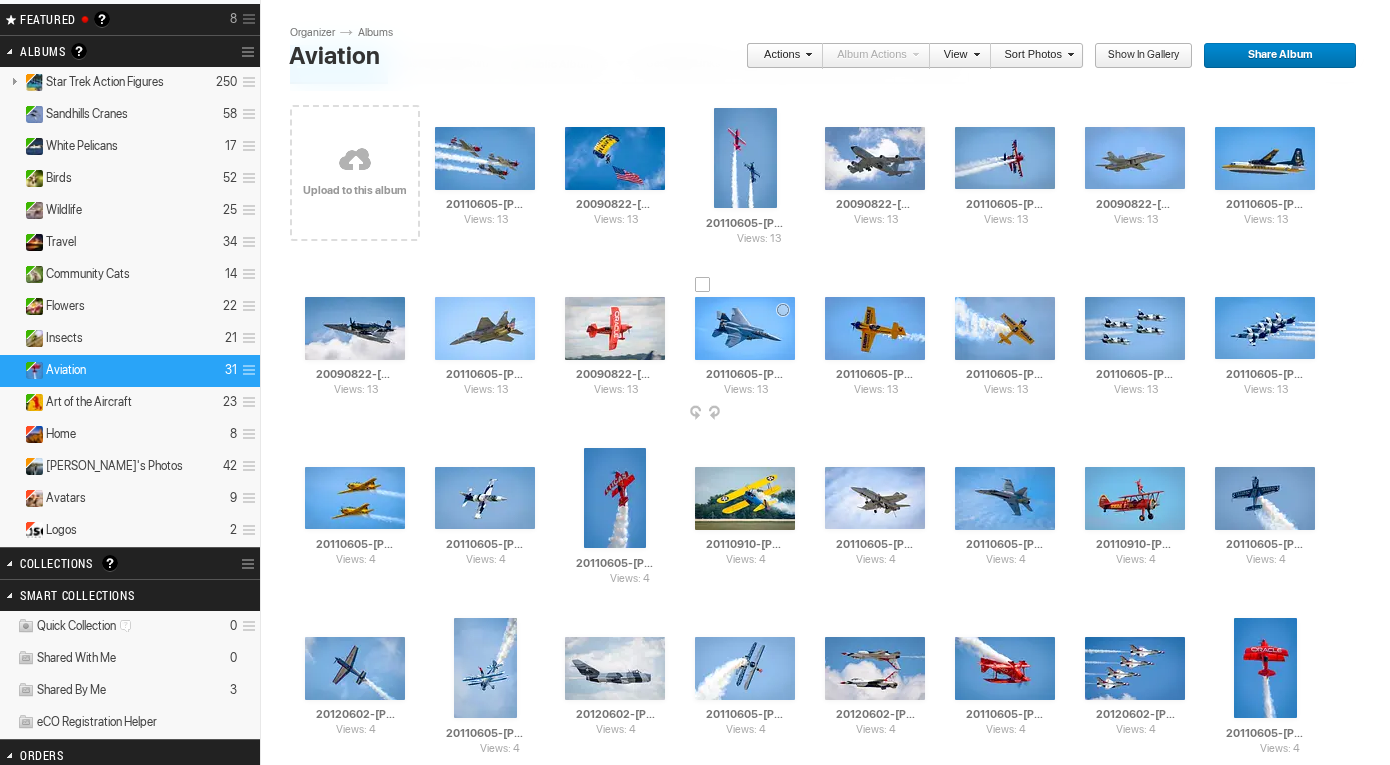 scroll, scrollTop: 137, scrollLeft: 0, axis: vertical 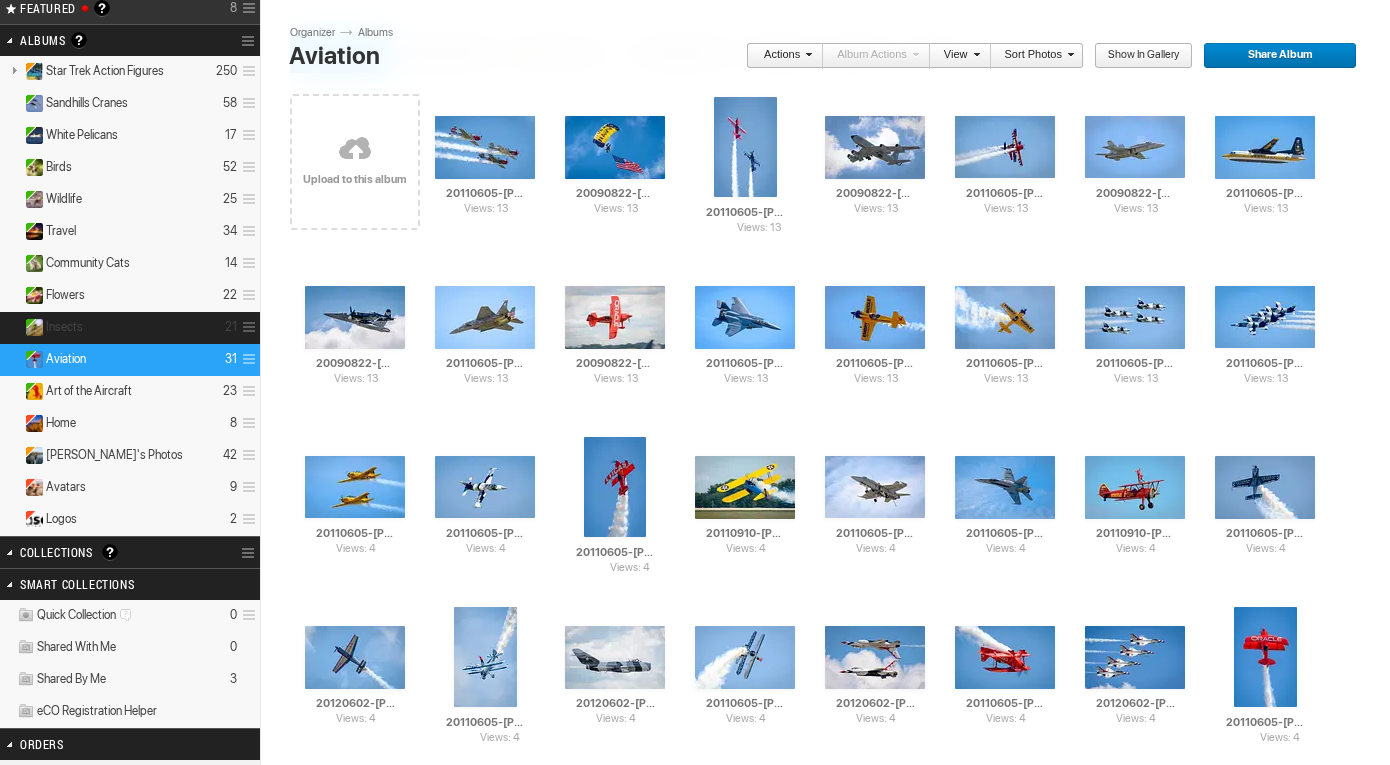 click on "Insects
21" at bounding box center [130, 328] 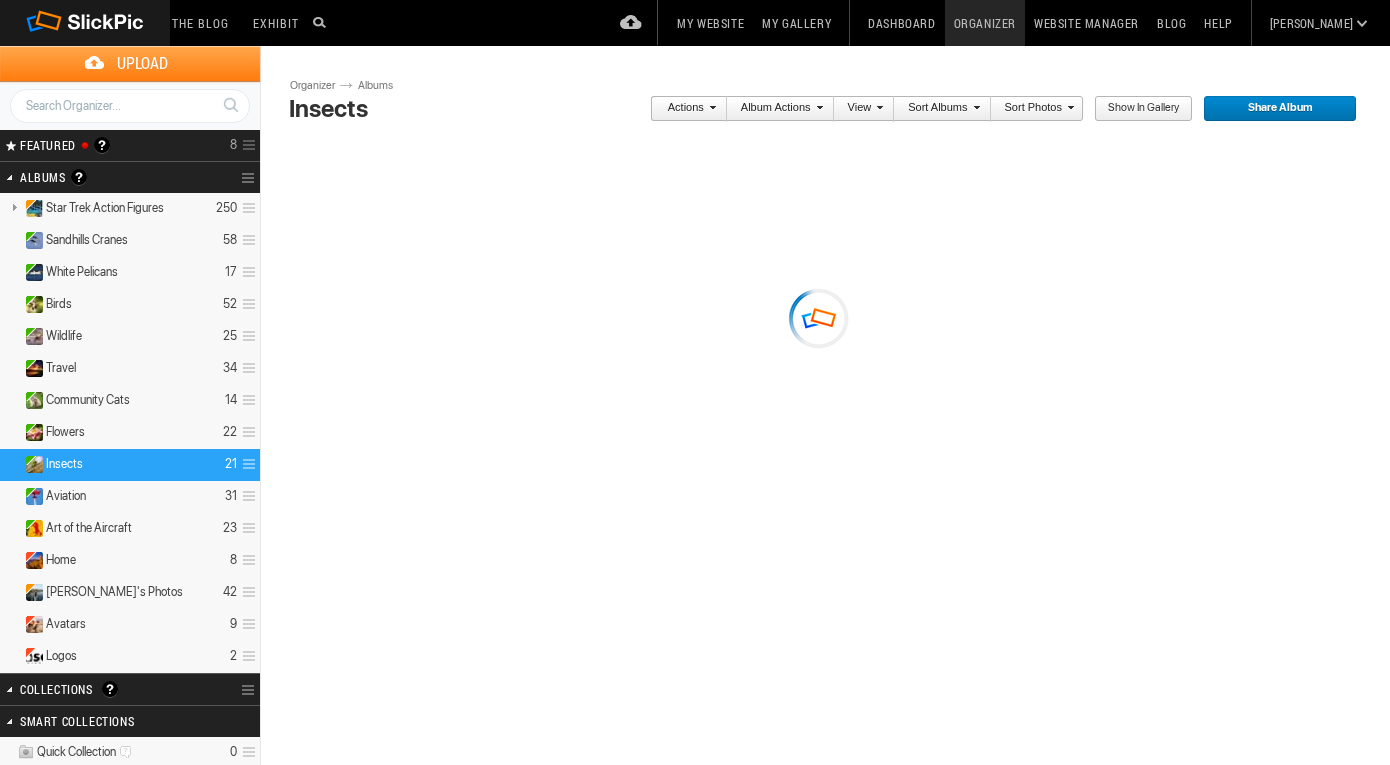 scroll, scrollTop: 0, scrollLeft: 0, axis: both 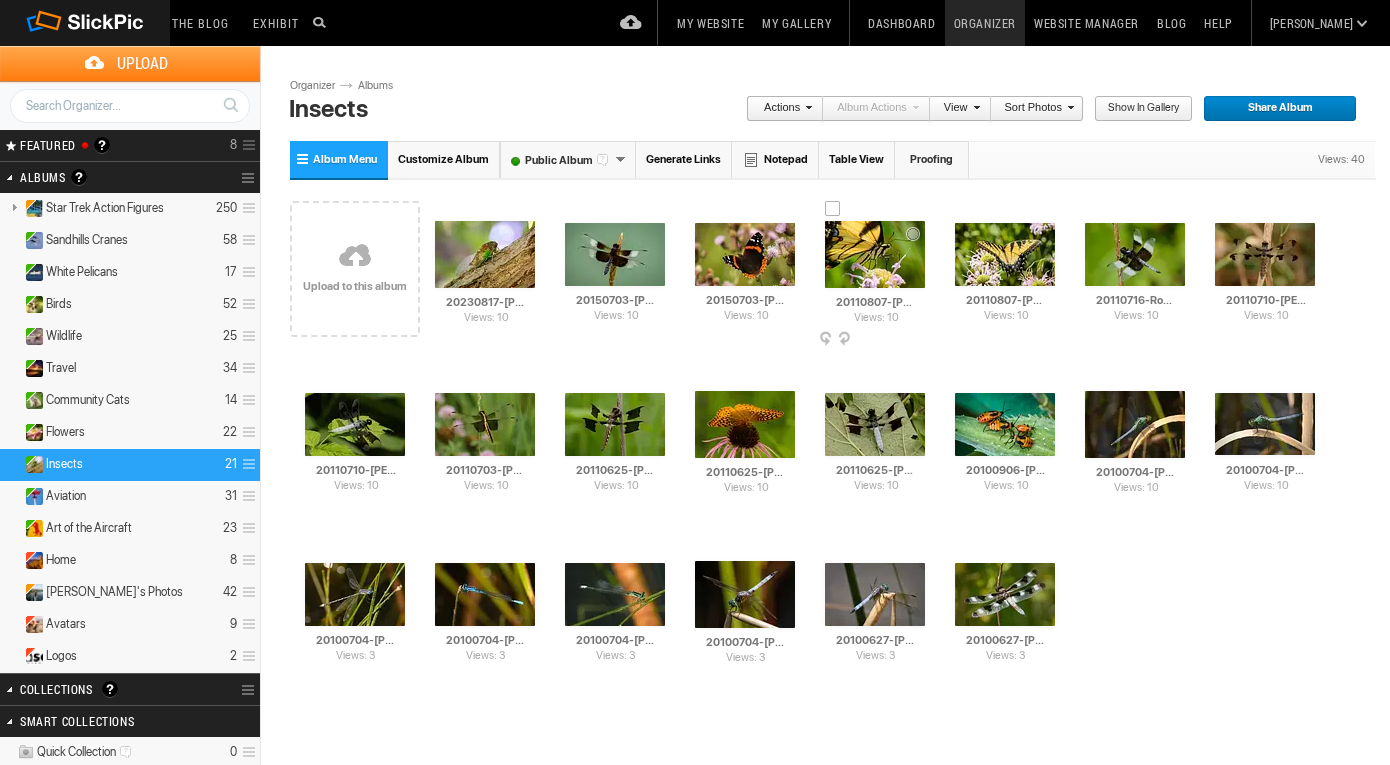 click at bounding box center (875, 254) 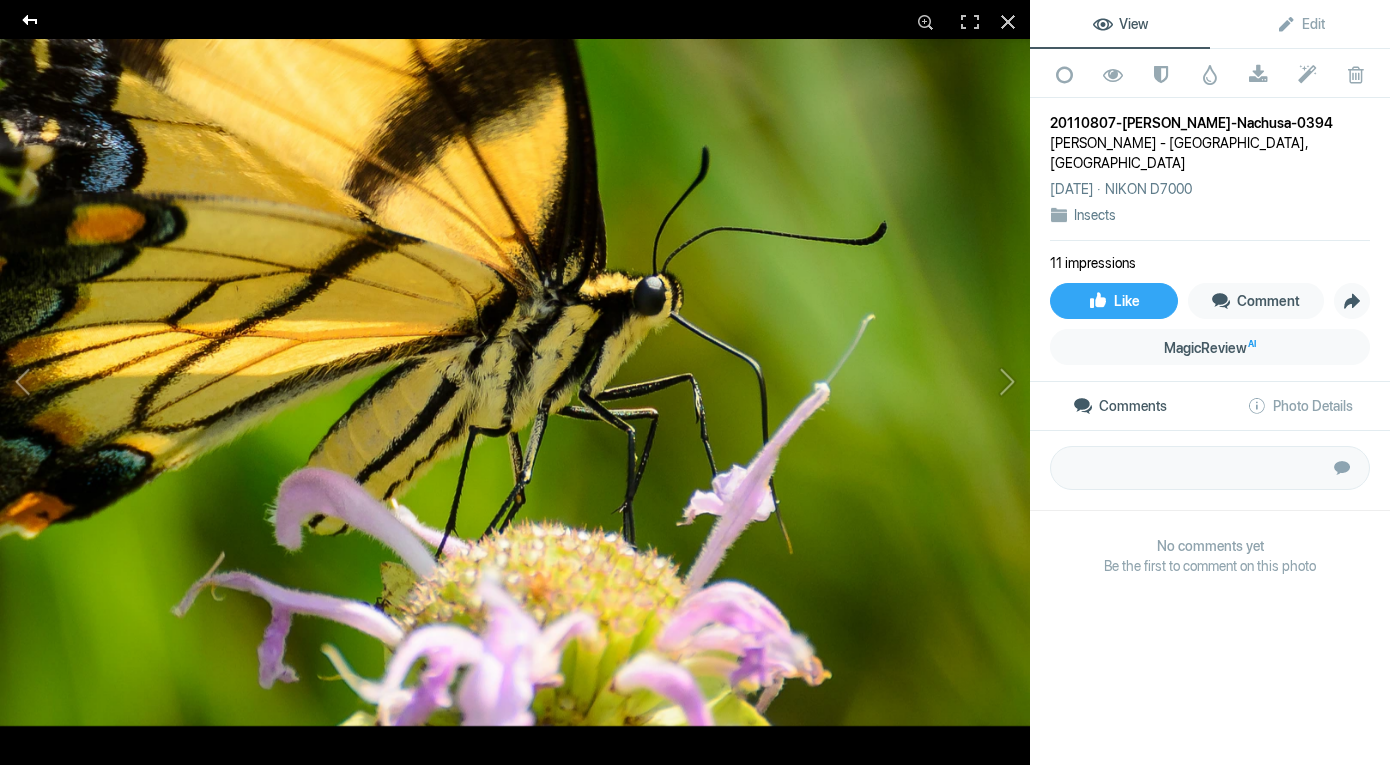 click 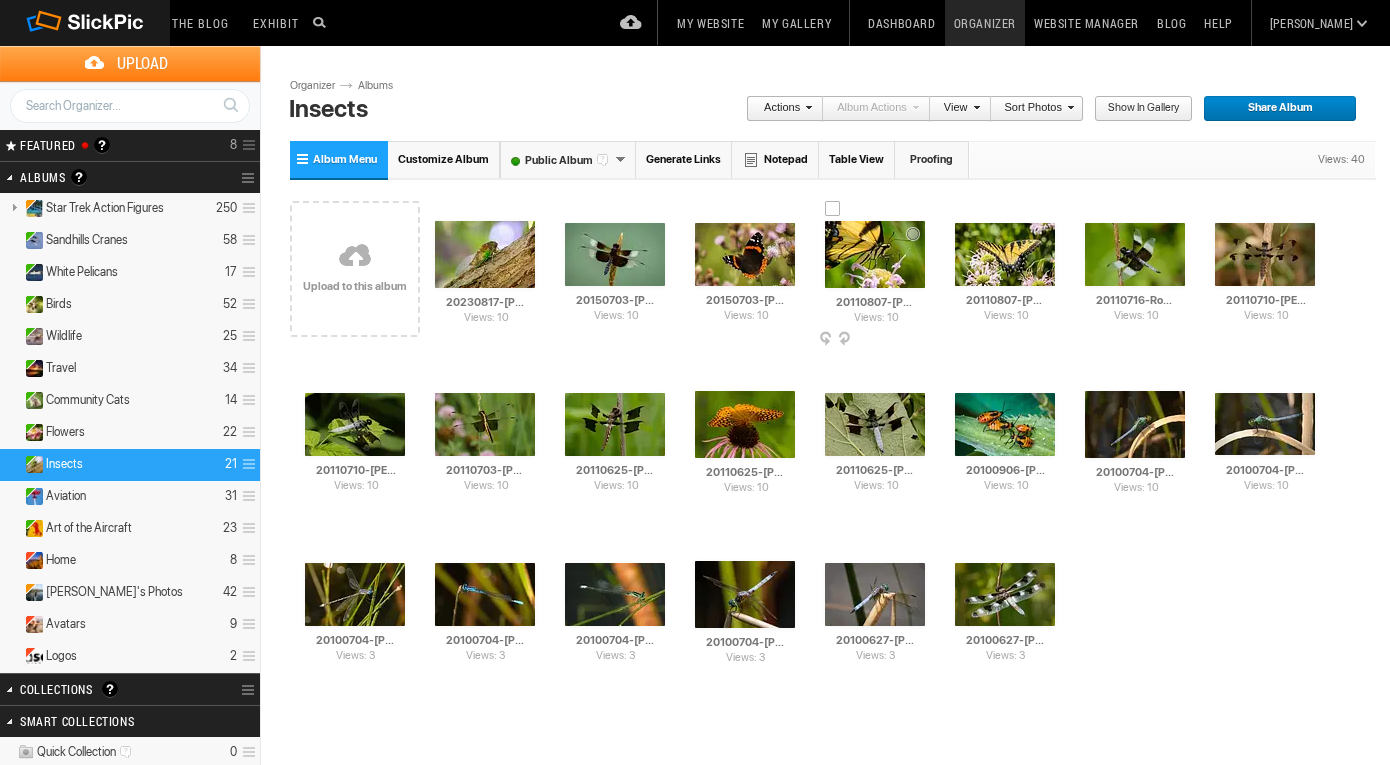 click at bounding box center [875, 254] 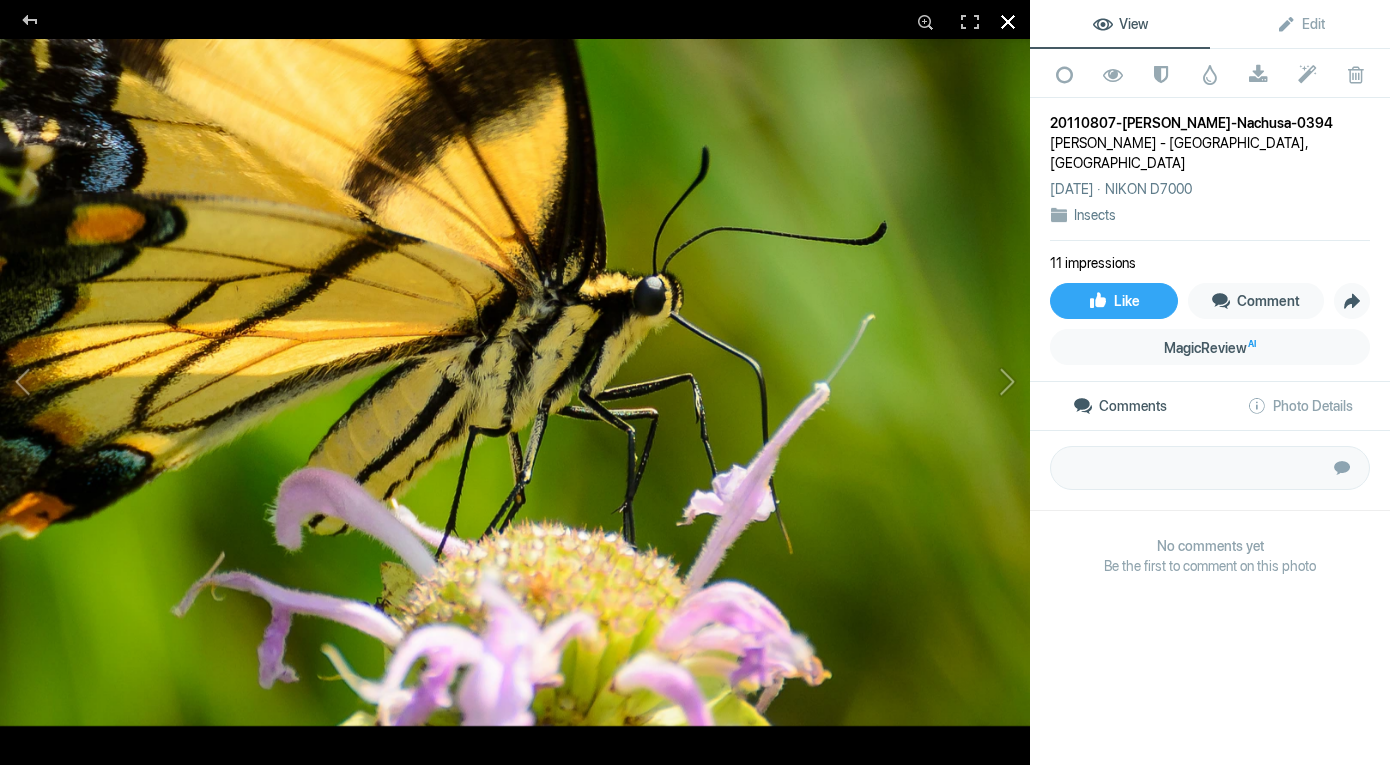 click 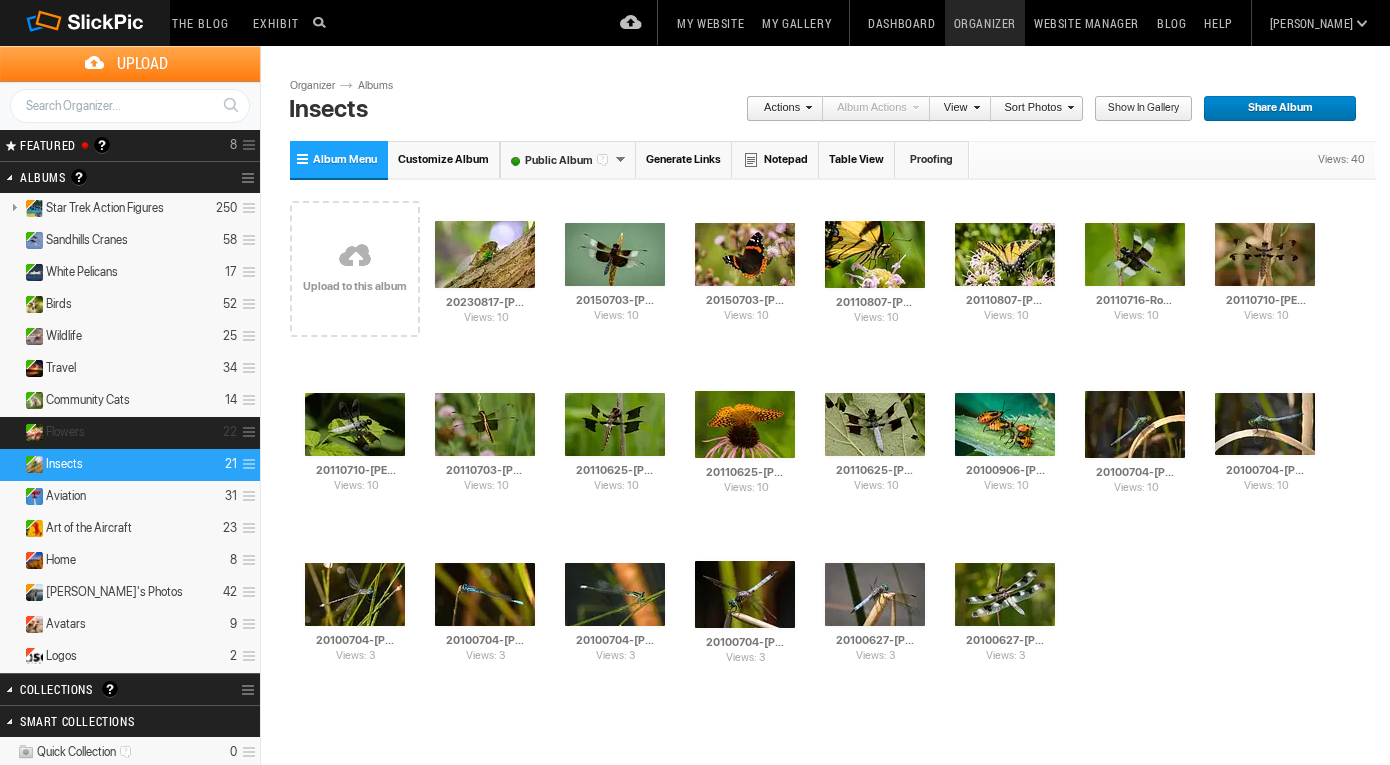 click on "Flowers
22" at bounding box center [130, 433] 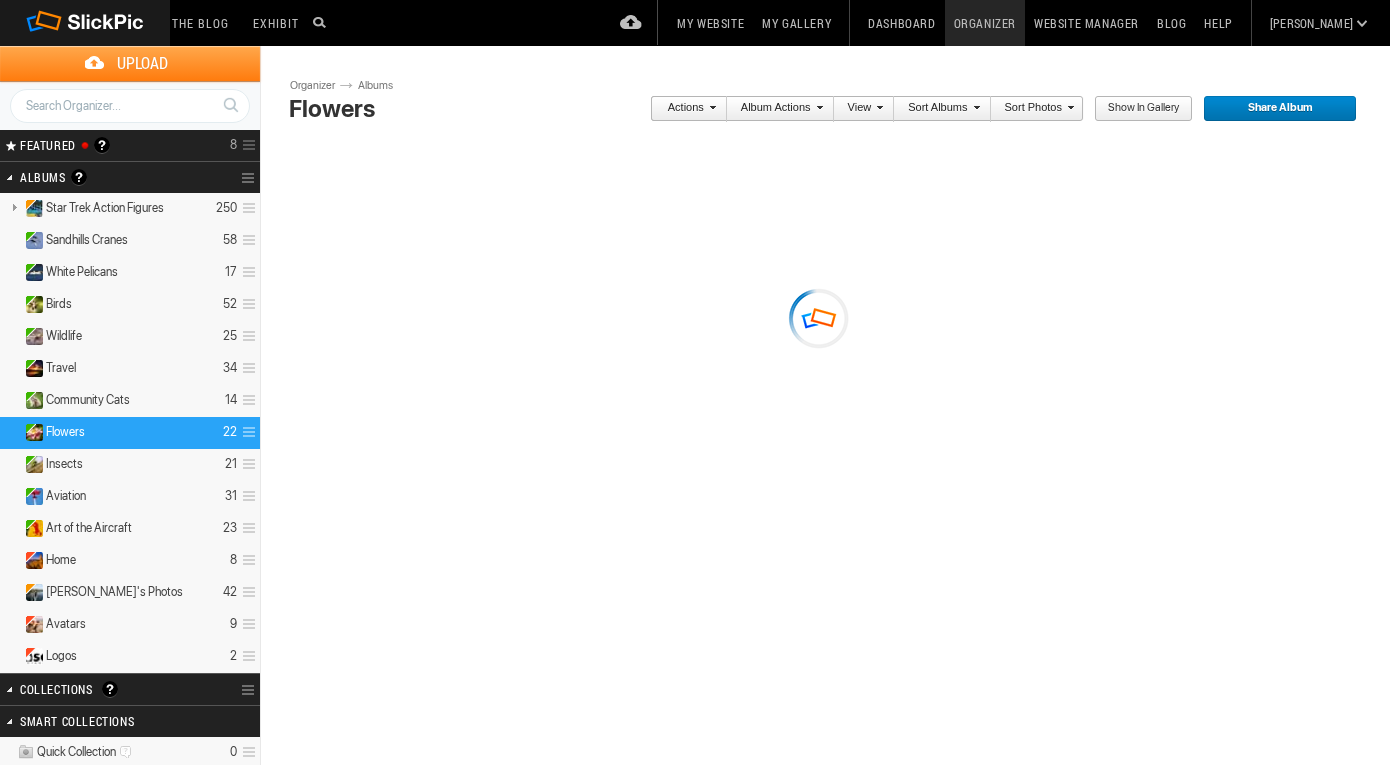 scroll, scrollTop: 0, scrollLeft: 0, axis: both 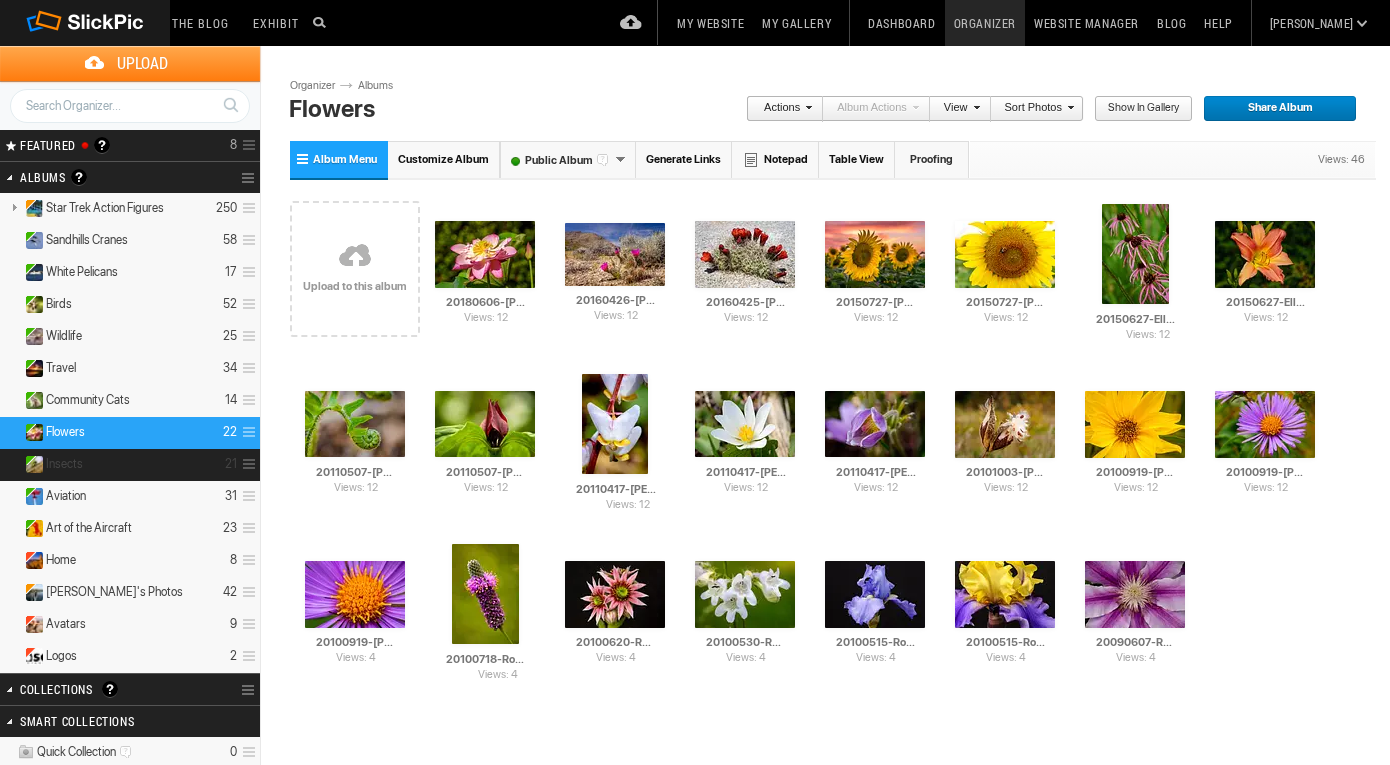 click on "Insects
21" at bounding box center (130, 465) 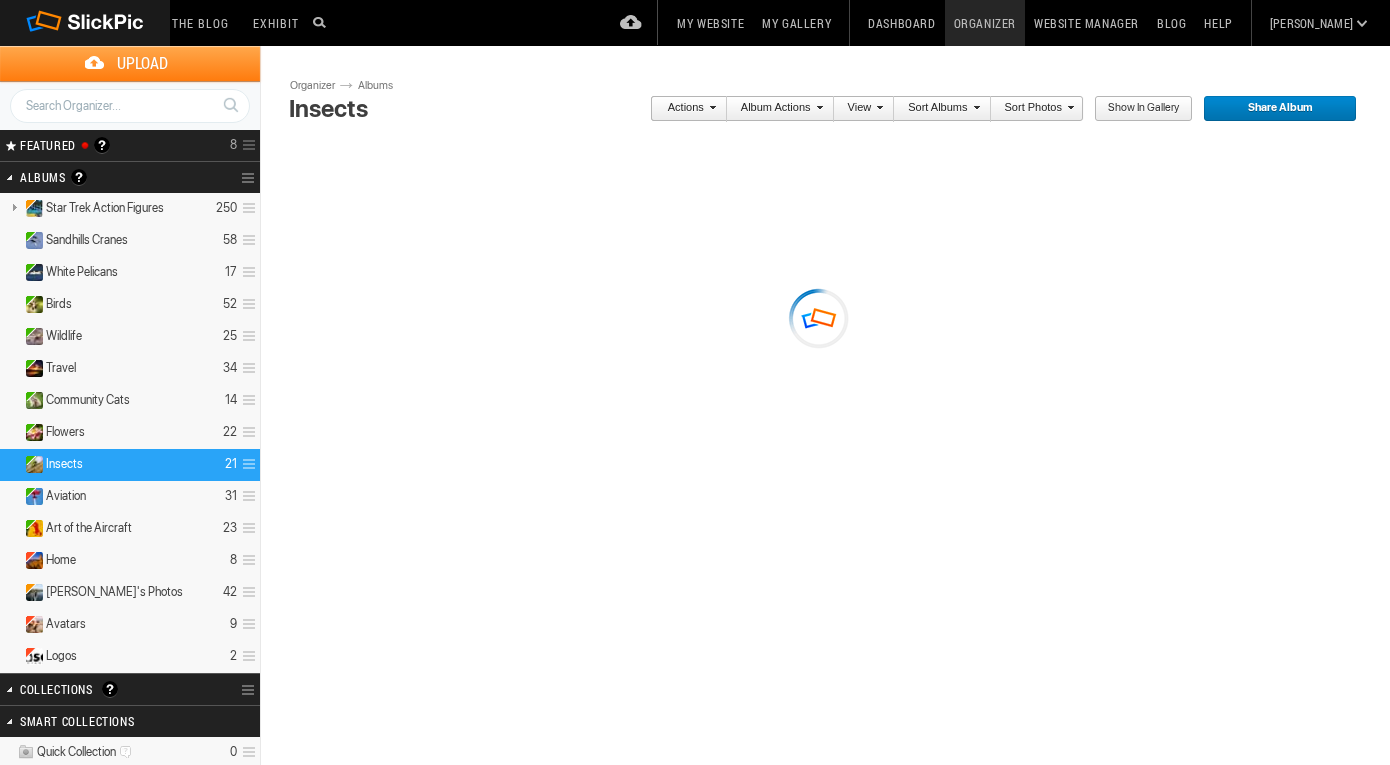scroll, scrollTop: 0, scrollLeft: 0, axis: both 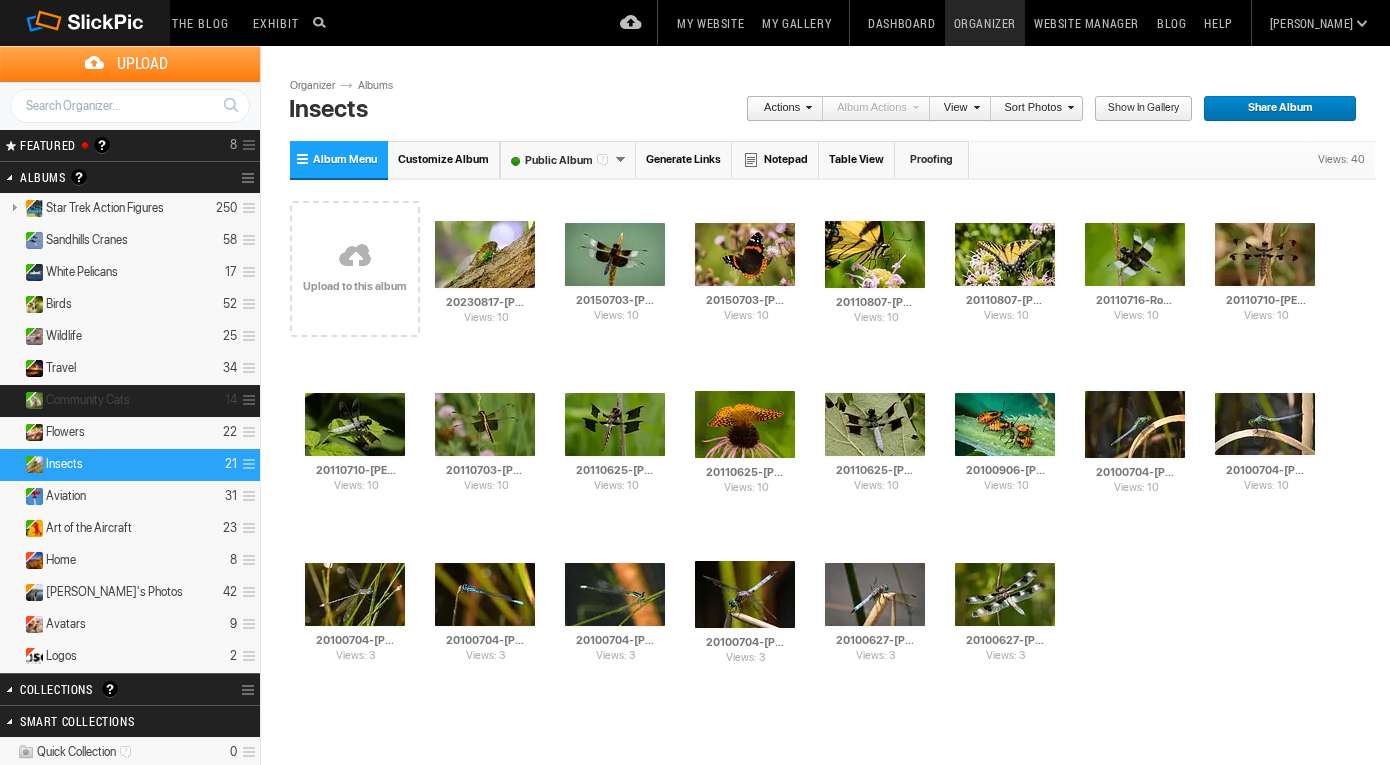 click on "Community Cats" at bounding box center [88, 400] 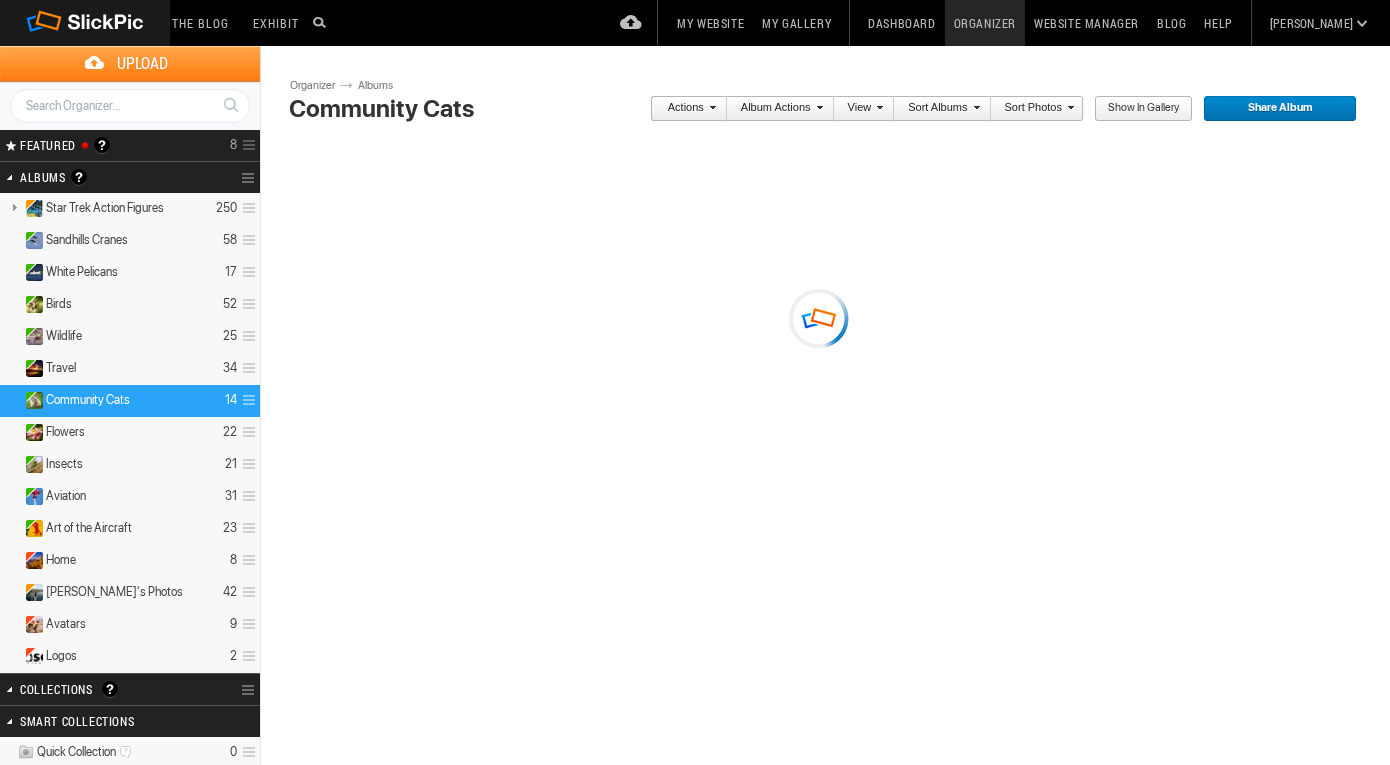 scroll, scrollTop: 0, scrollLeft: 0, axis: both 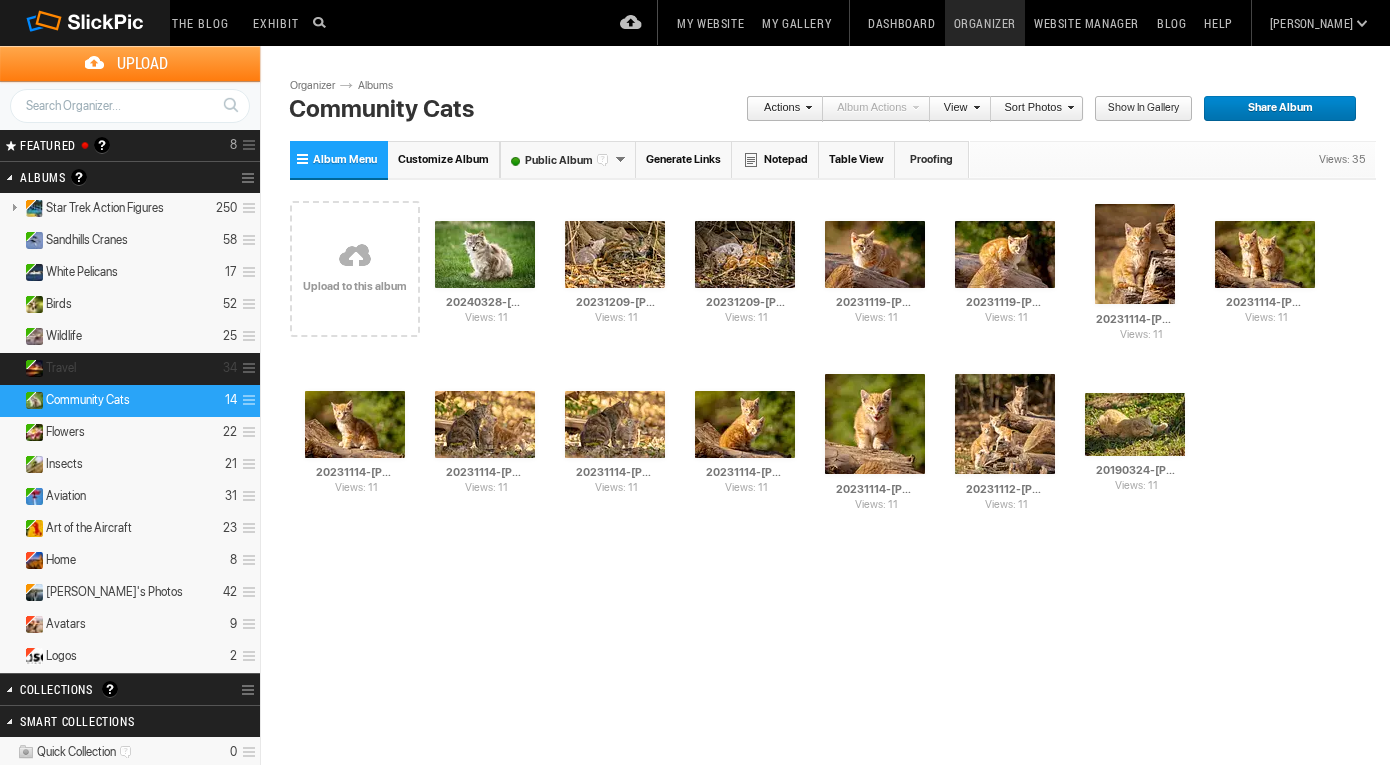 click on "Travel
34" at bounding box center [130, 369] 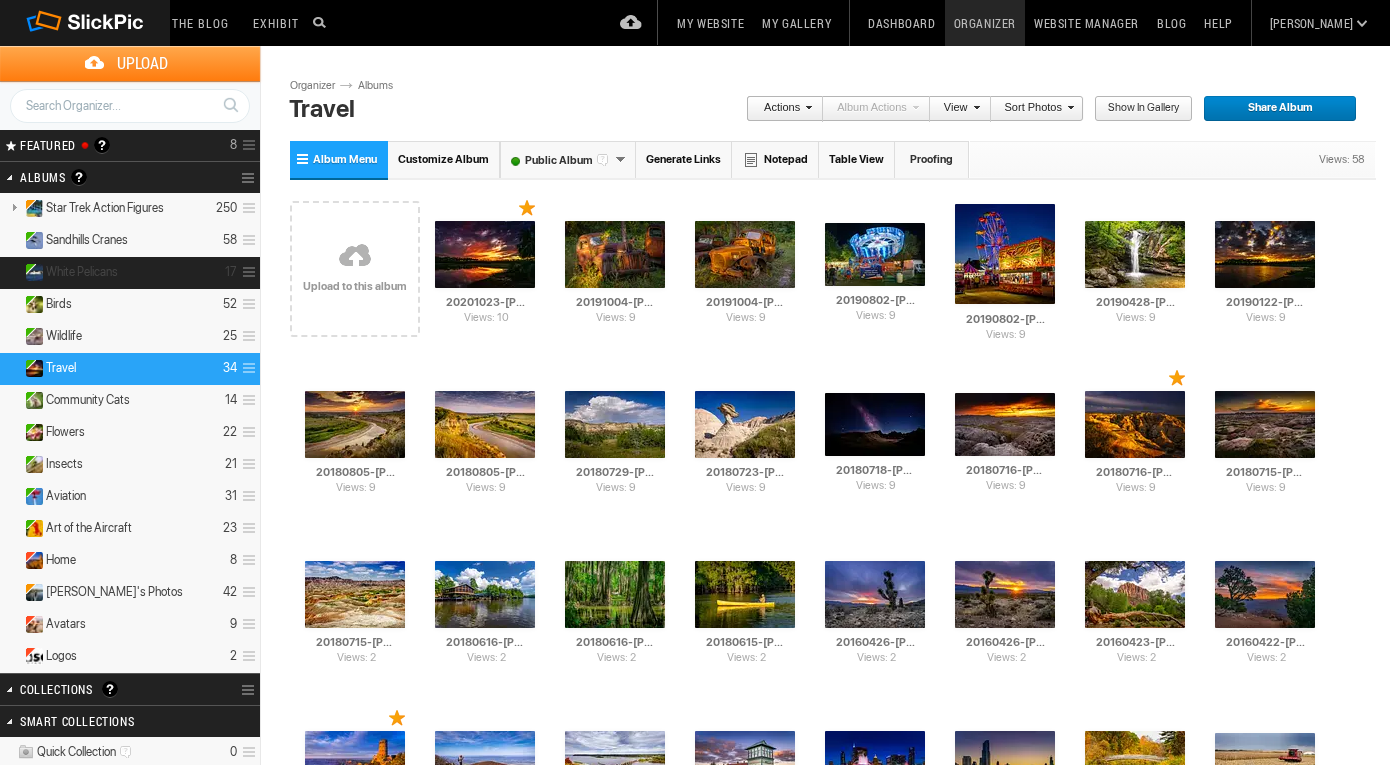 scroll, scrollTop: 0, scrollLeft: 0, axis: both 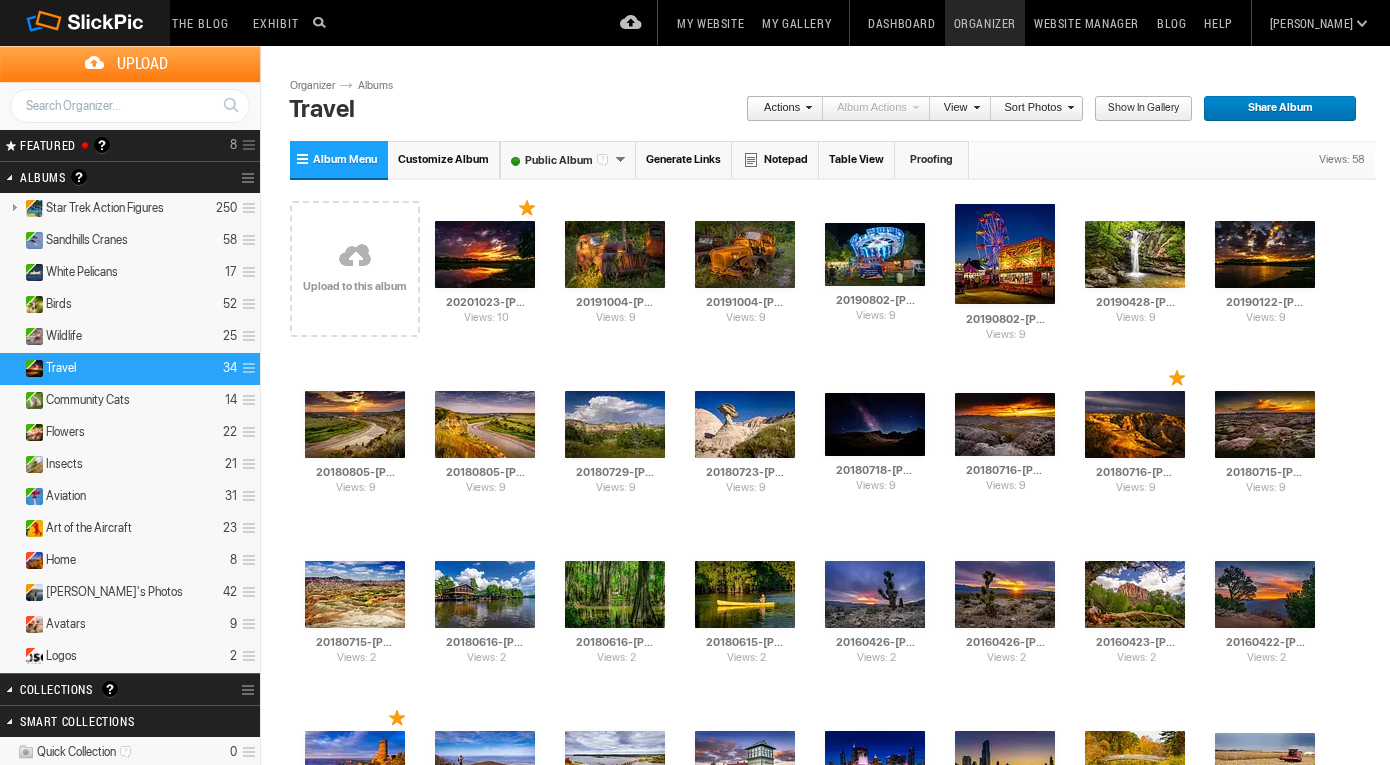 click on "FEATURED
Visible Invisible
Your Featured Gallery is the place to showcase the very best photos from your public albums.  Here you can even display photos from your Unlisted albums.
Benefits of the Featured Gallery:
It shows all of your best photos in one place, it’s a mini-portfolio for your gallery!
It’s good for SEO (Search Engine Optimization)
It might be accepted to the SlickPic Exhibit: SlickPic's team of curators look through your Featured Gallery and might even add a photo that they love to be displayed on the SlickPic Exhibit. These selected photos might also be displayed on SlickPic social media accounts like Facebook, Instagram, etc with photo credits to you. That provides you SEO "backlink".  Please see Terms of Use.
8" at bounding box center (130, 145) 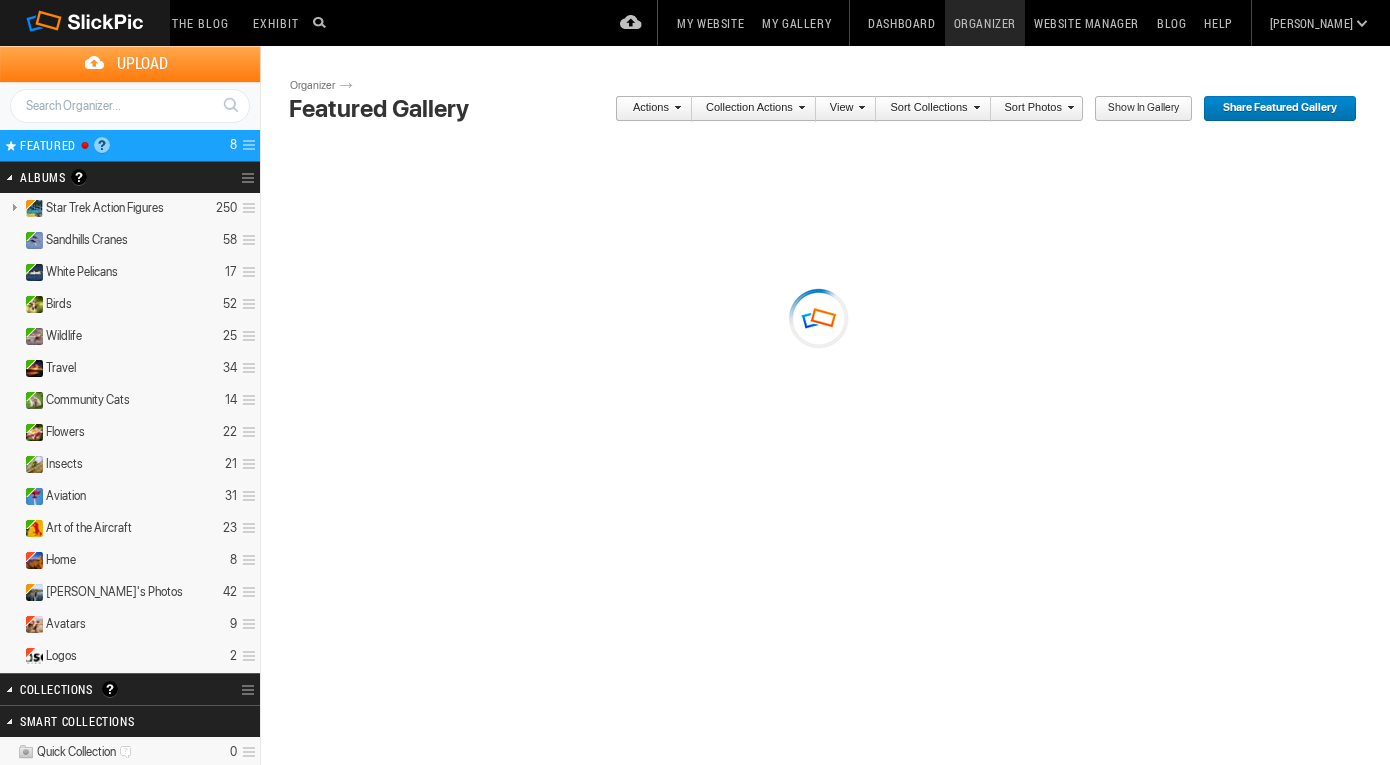 scroll, scrollTop: 0, scrollLeft: 0, axis: both 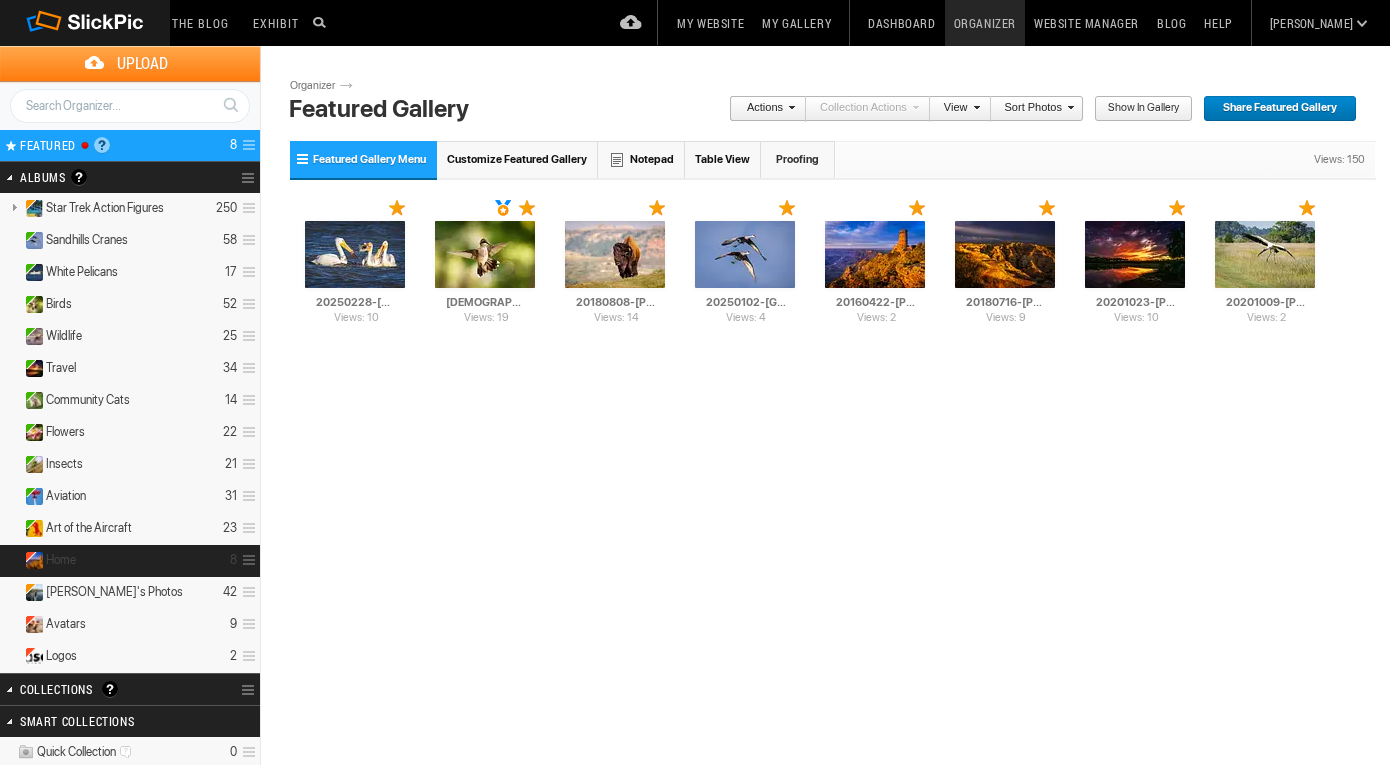 click on "Home
8" at bounding box center [130, 561] 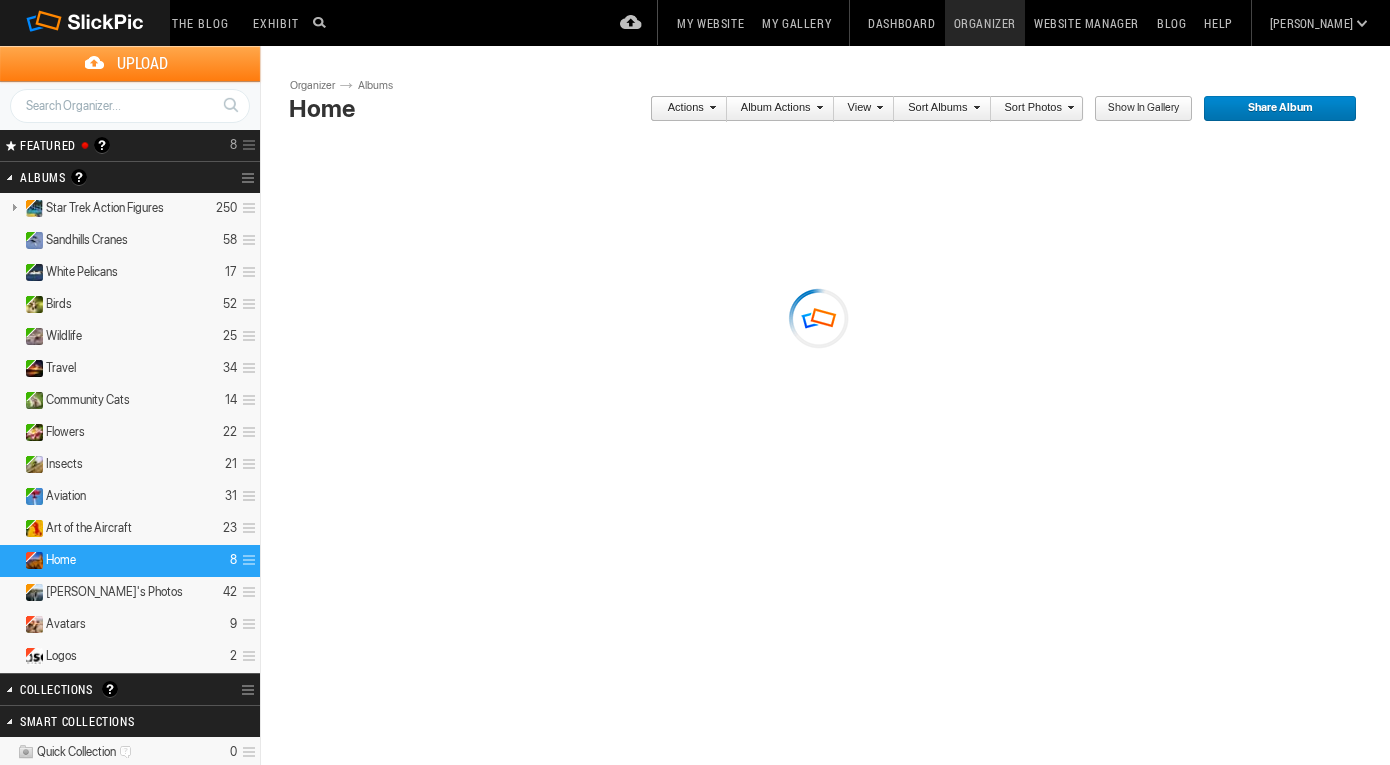 scroll, scrollTop: 0, scrollLeft: 0, axis: both 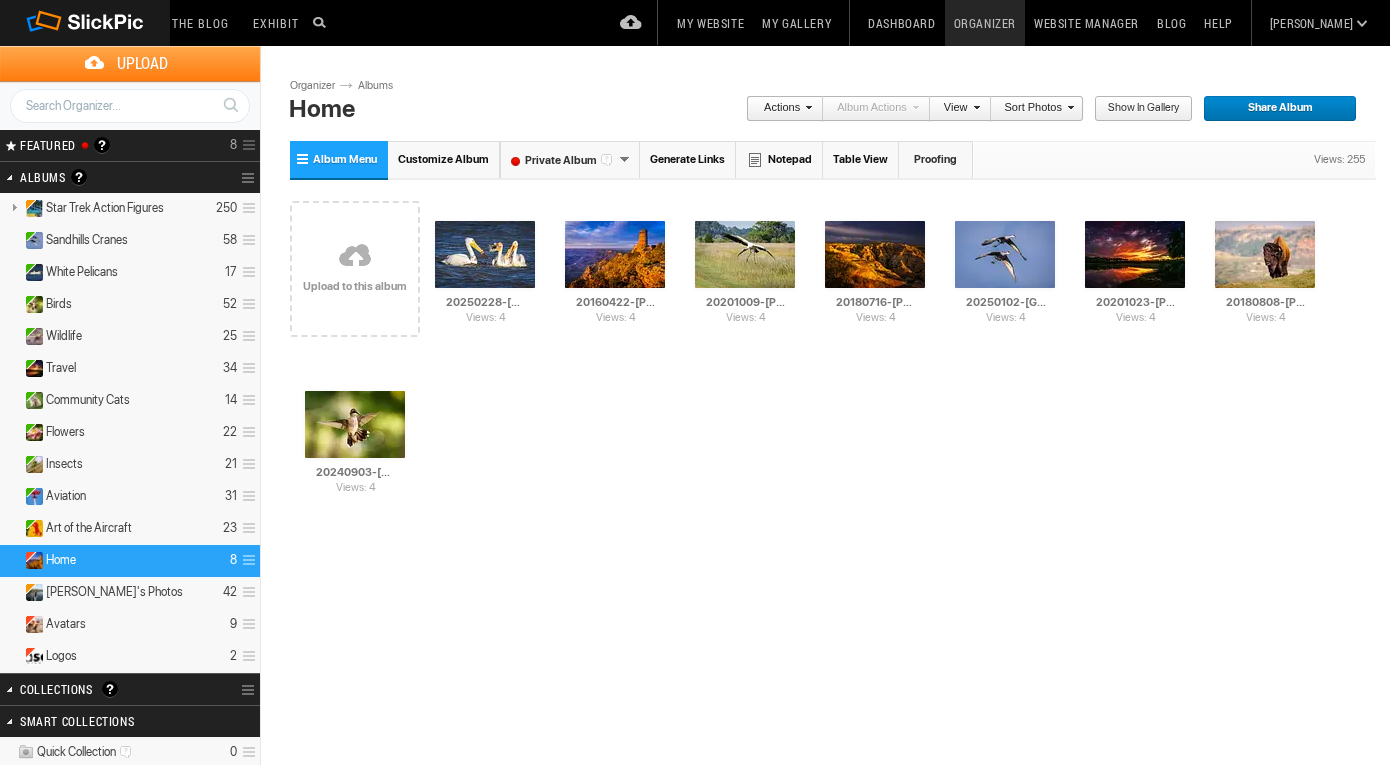 click on "FEATURED
Visible Invisible
Your Featured Gallery is the place to showcase the very best photos from your public albums.  Here you can even display photos from your Unlisted albums.
Benefits of the Featured Gallery:
It shows all of your best photos in one place, it’s a mini-portfolio for your gallery!
It’s good for SEO (Search Engine Optimization)
It might be accepted to the SlickPic Exhibit: SlickPic's team of curators look through your Featured Gallery and might even add a photo that they love to be displayed on the SlickPic Exhibit. These selected photos might also be displayed on SlickPic social media accounts like Facebook, Instagram, etc with photo credits to you. That provides you SEO "backlink".  Please see Terms of Use.
8" at bounding box center [130, 145] 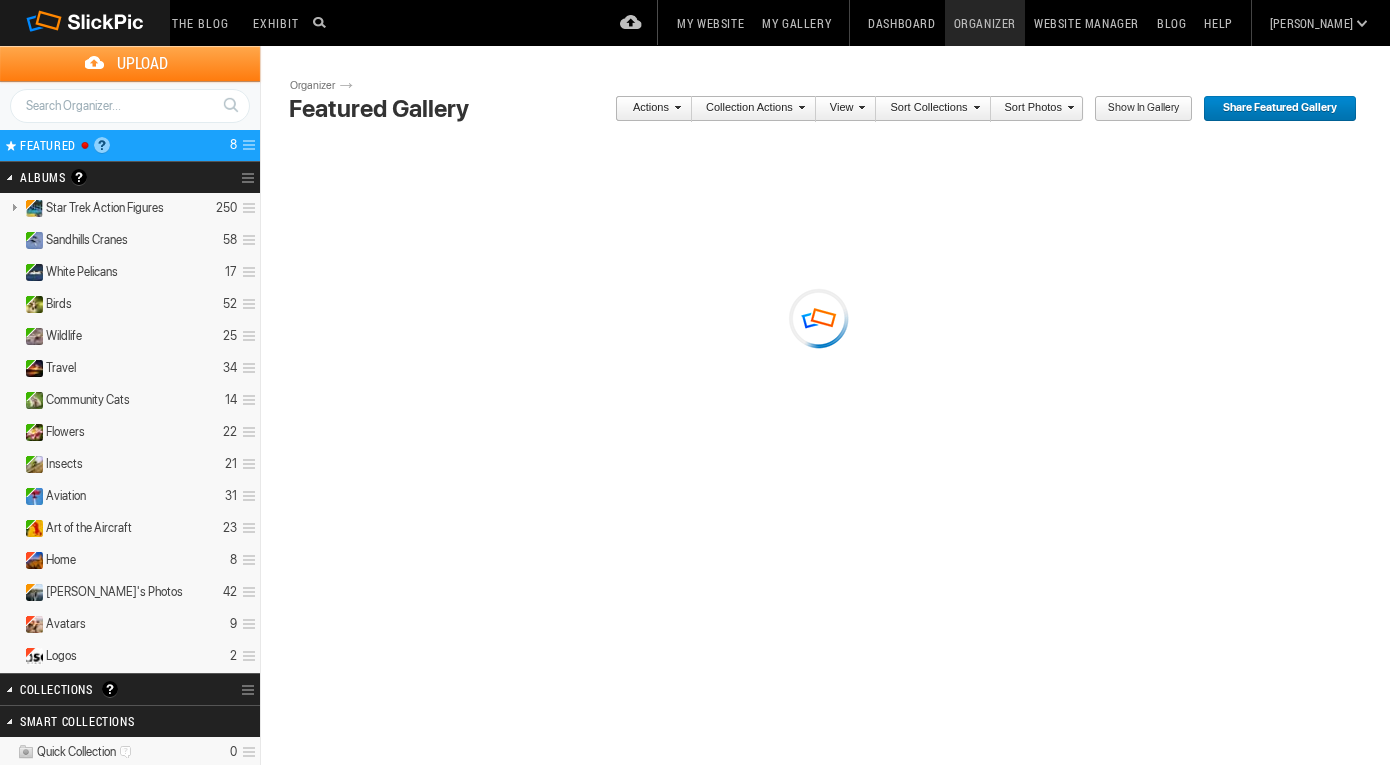 scroll, scrollTop: 0, scrollLeft: 0, axis: both 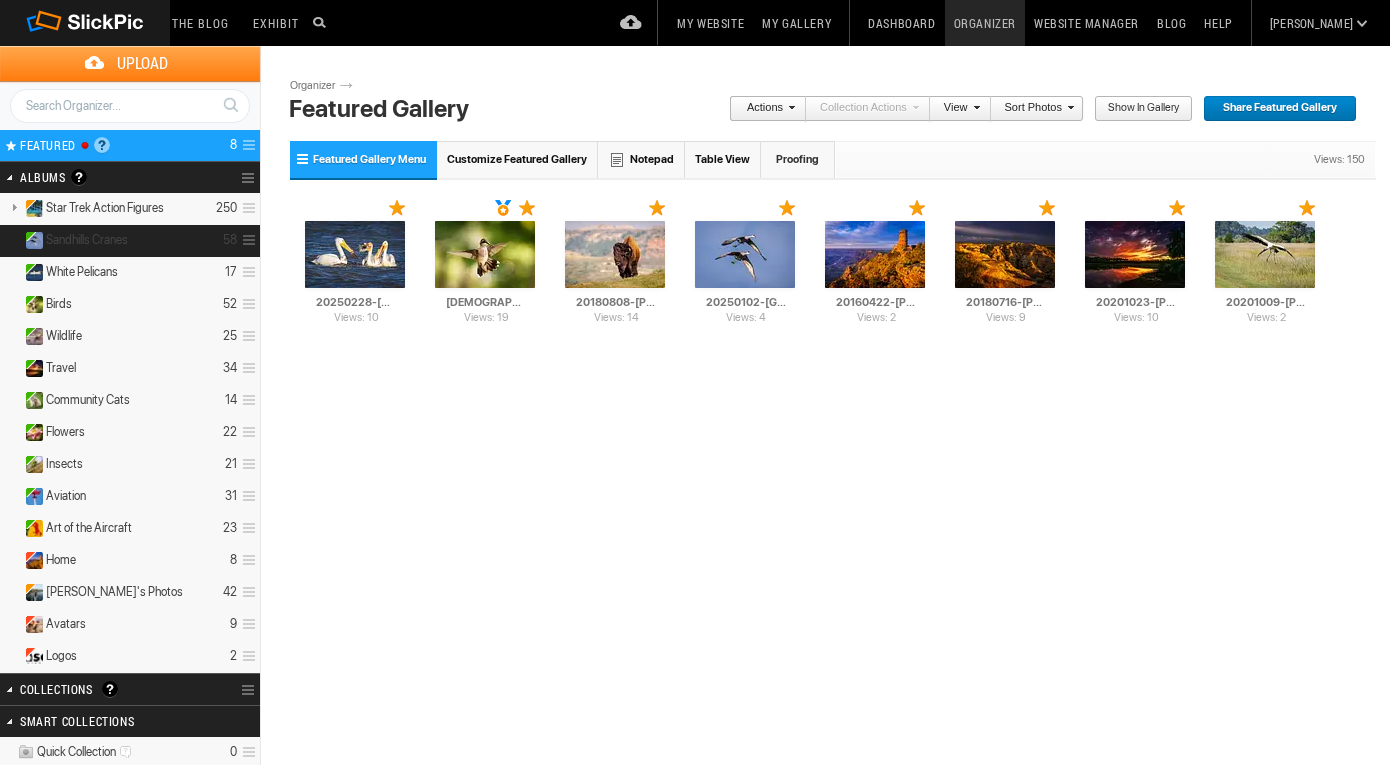 click on "Sandhills Cranes" at bounding box center [87, 240] 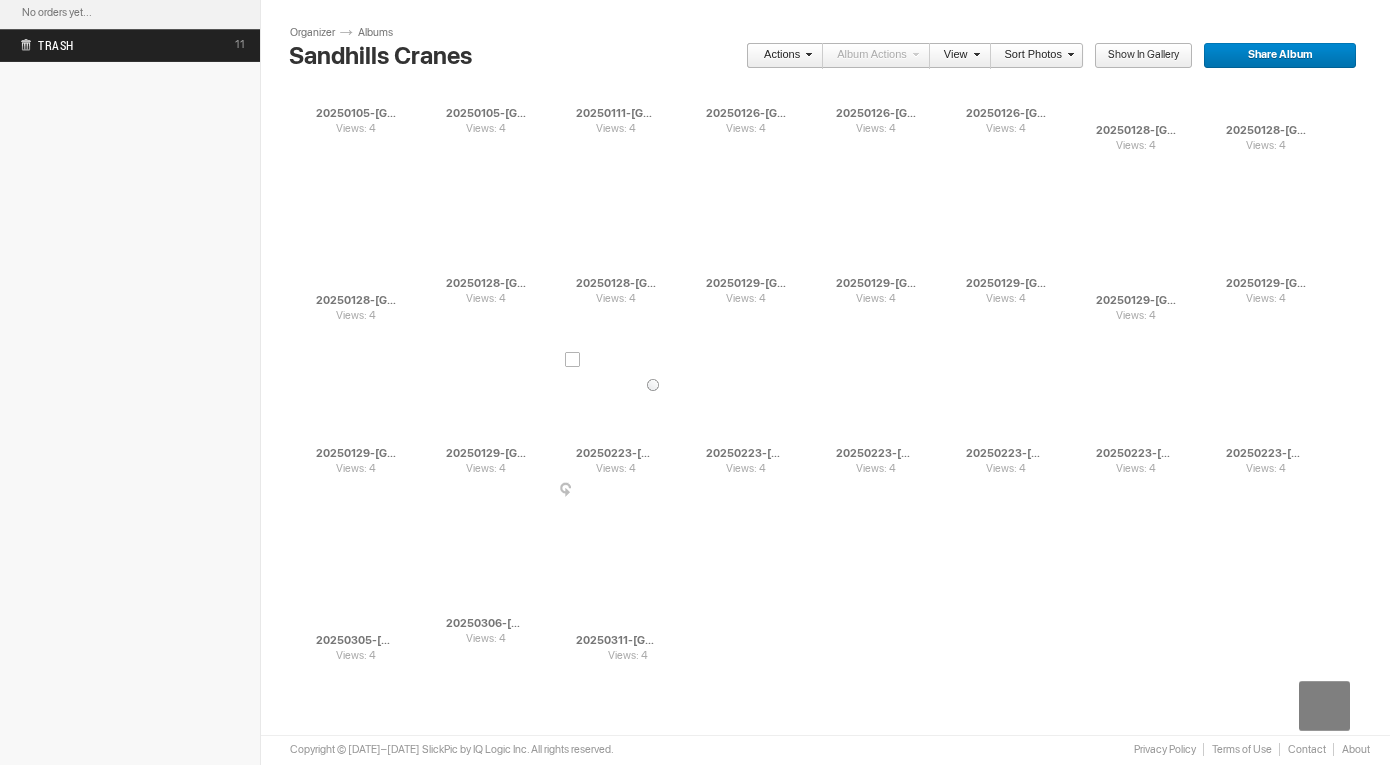 scroll, scrollTop: 899, scrollLeft: 0, axis: vertical 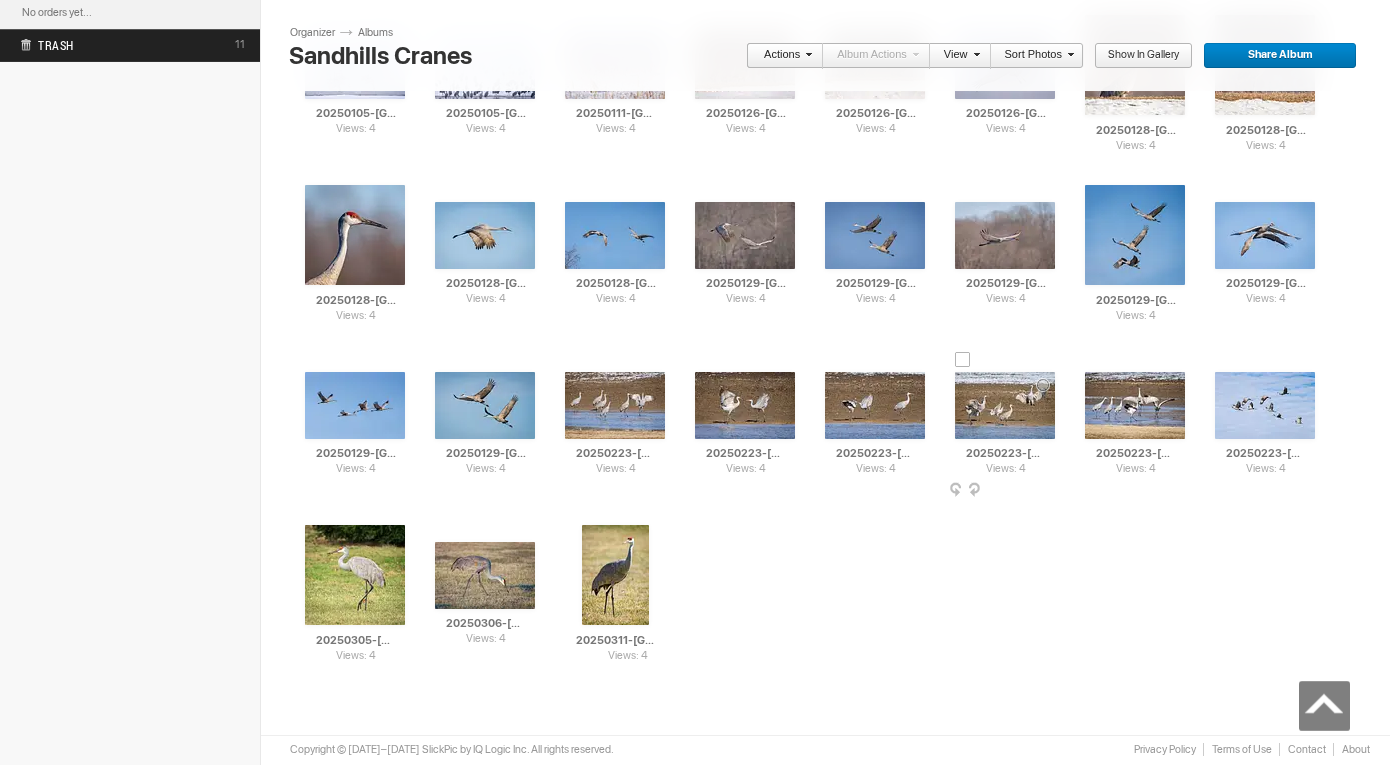 click at bounding box center (1005, 405) 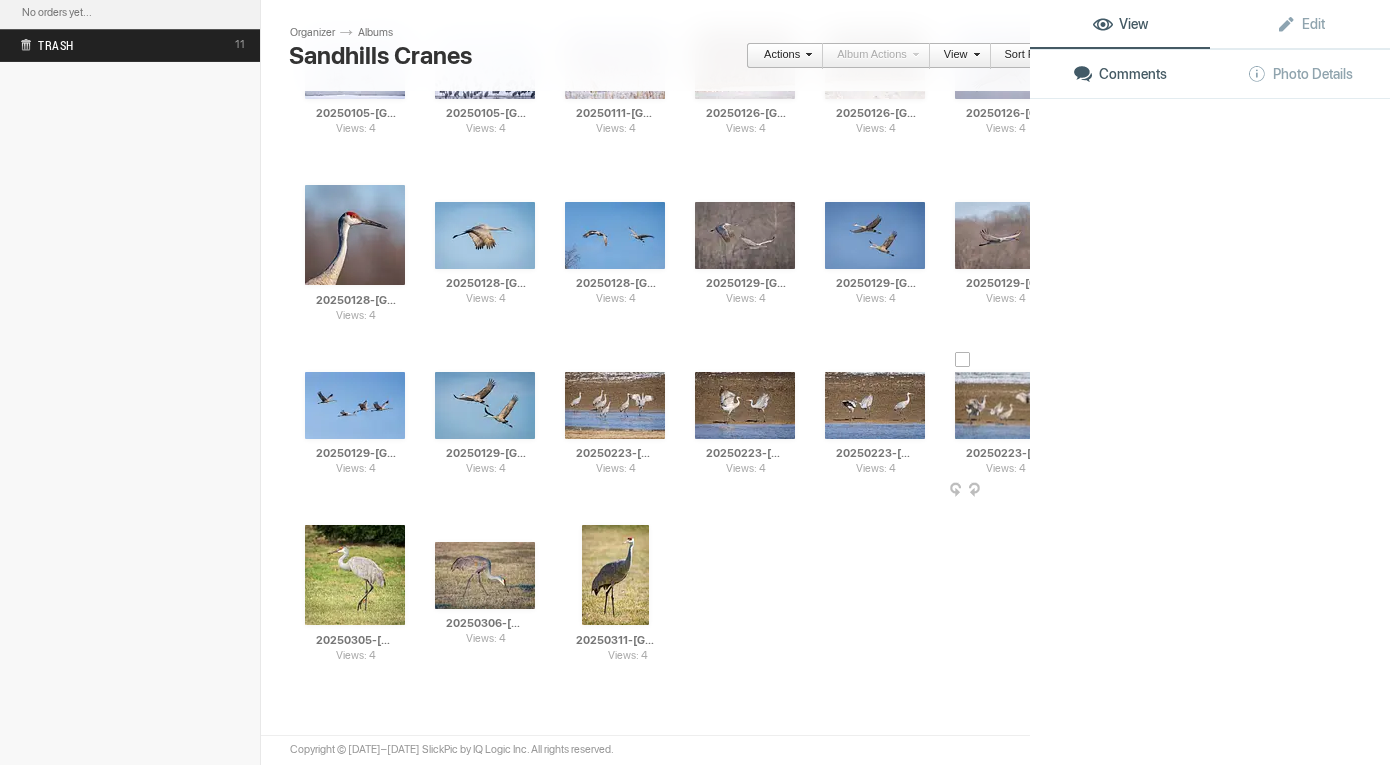 click 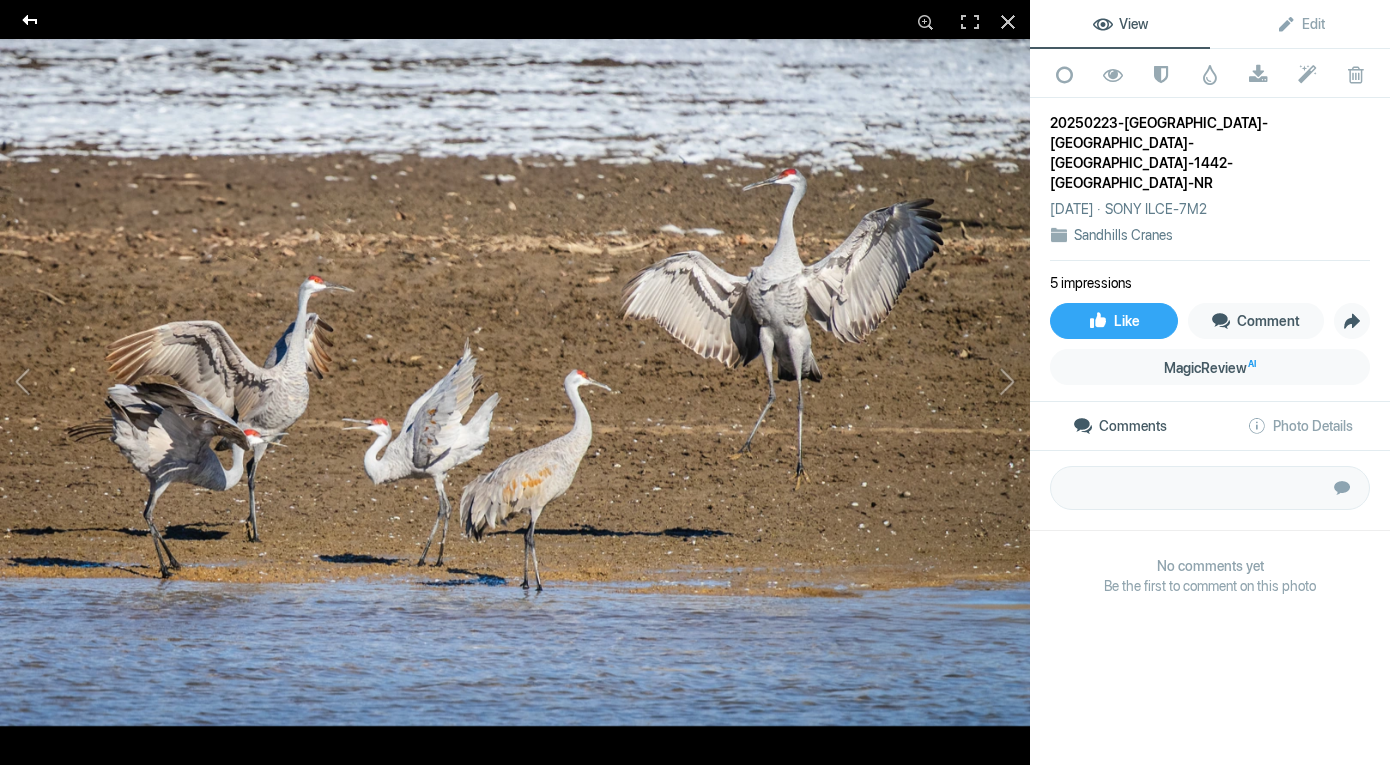 click 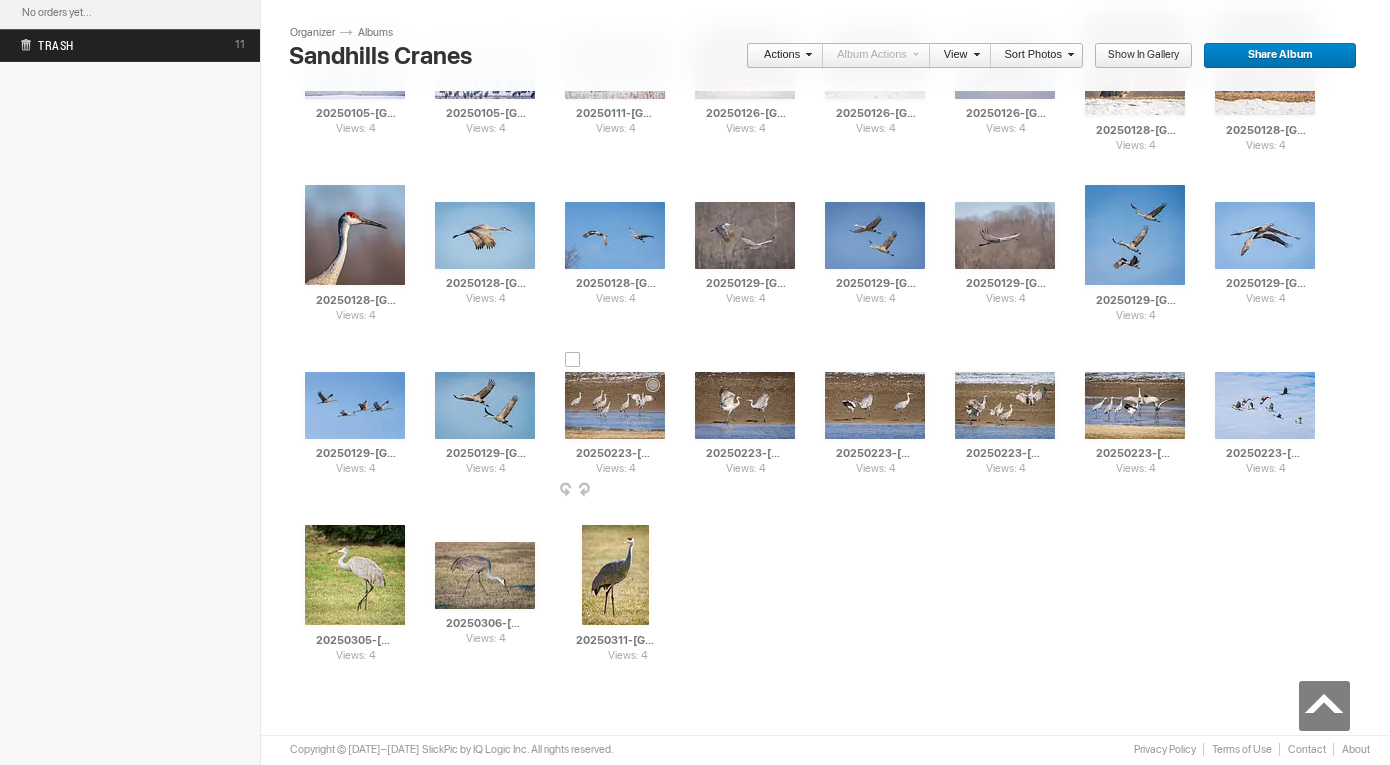 click at bounding box center (615, 405) 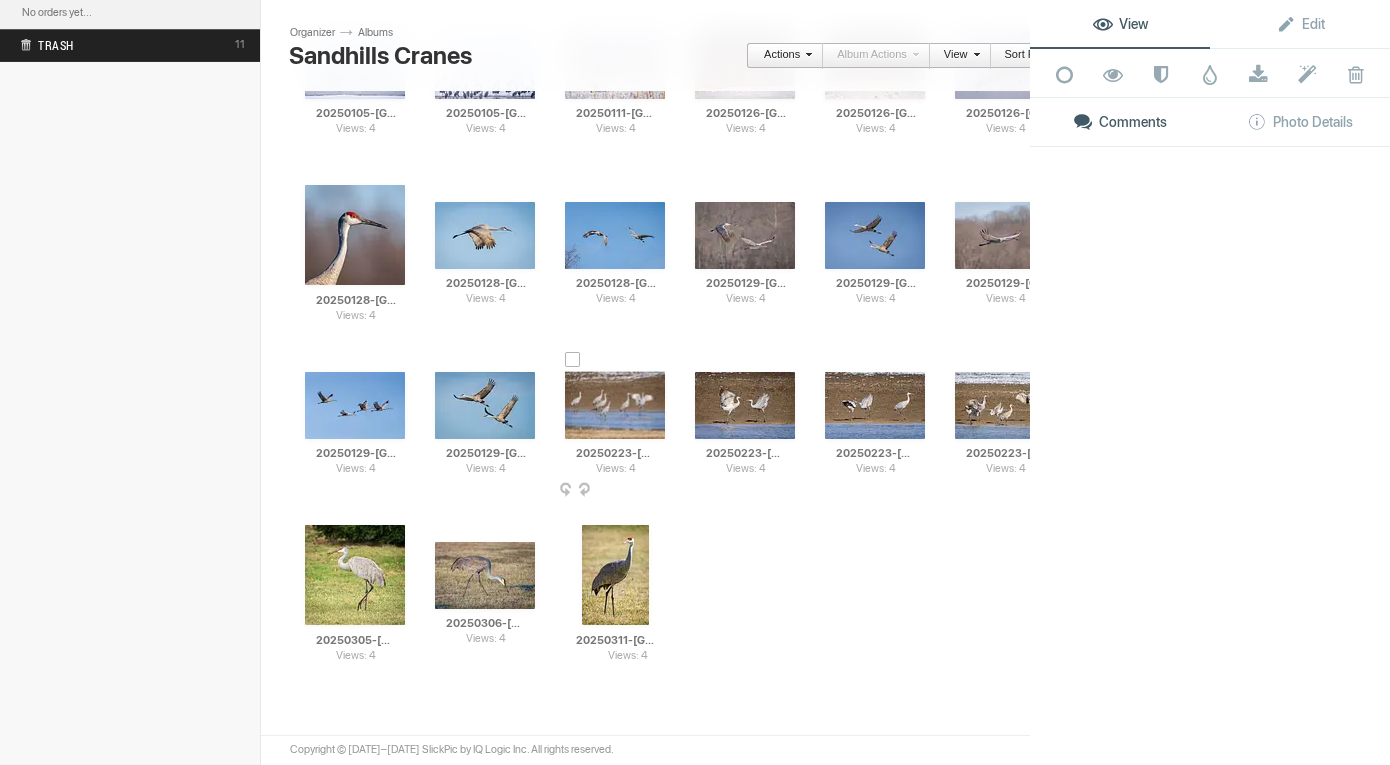 click 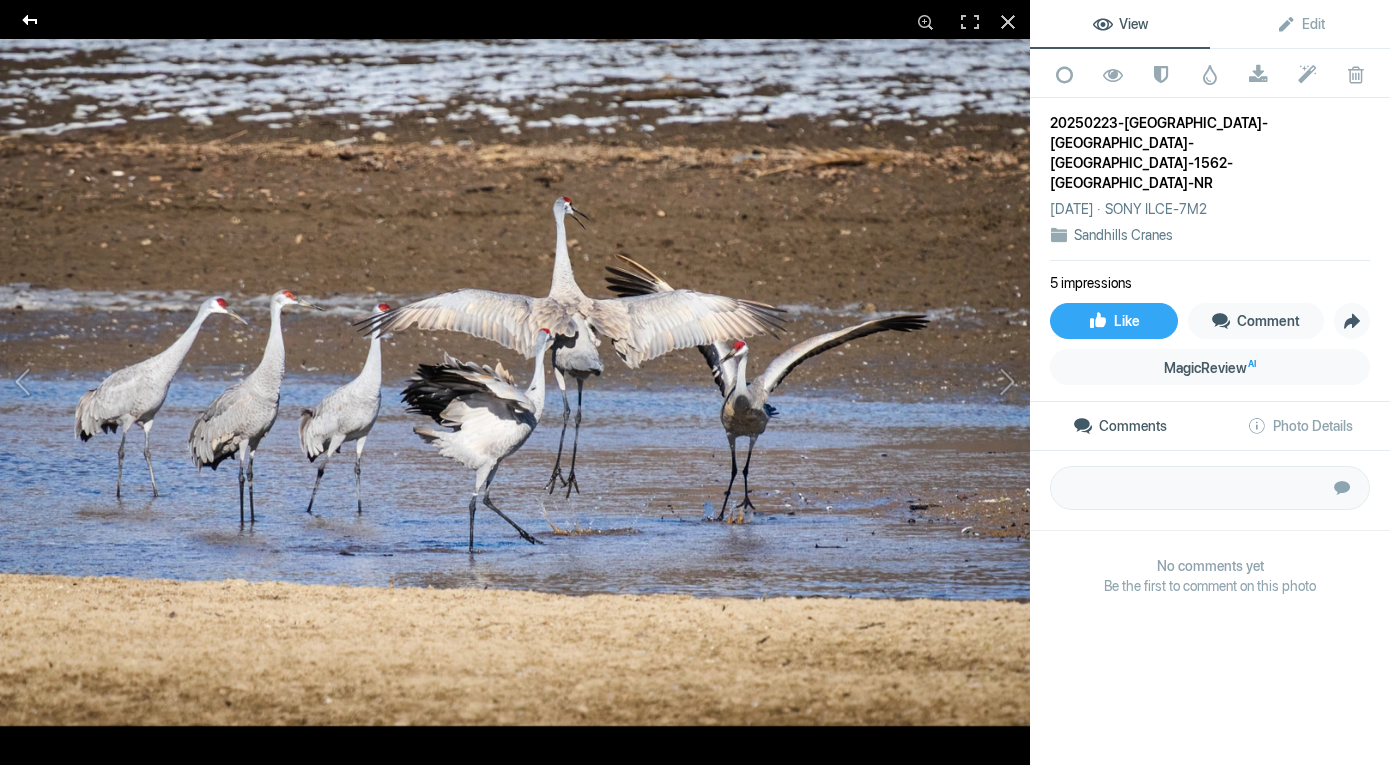 click 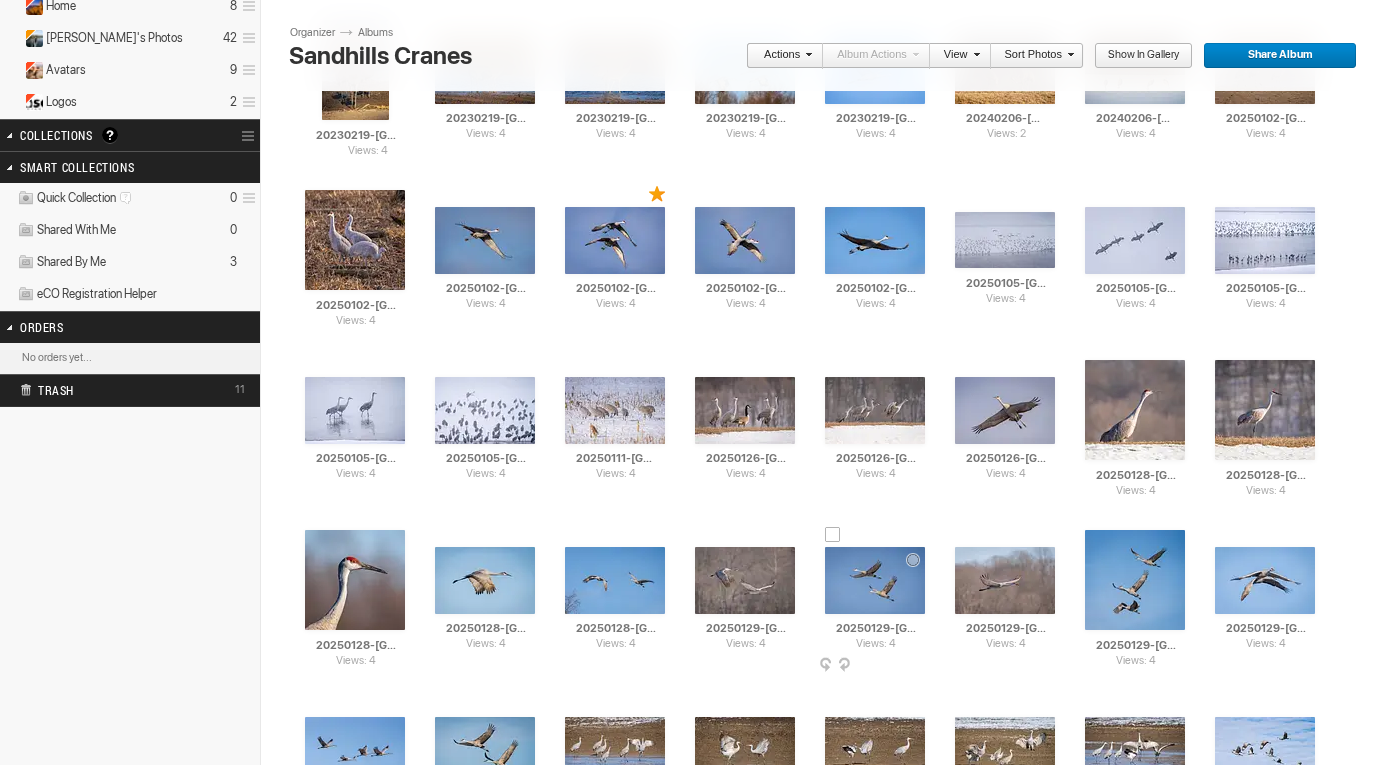 scroll, scrollTop: 556, scrollLeft: 0, axis: vertical 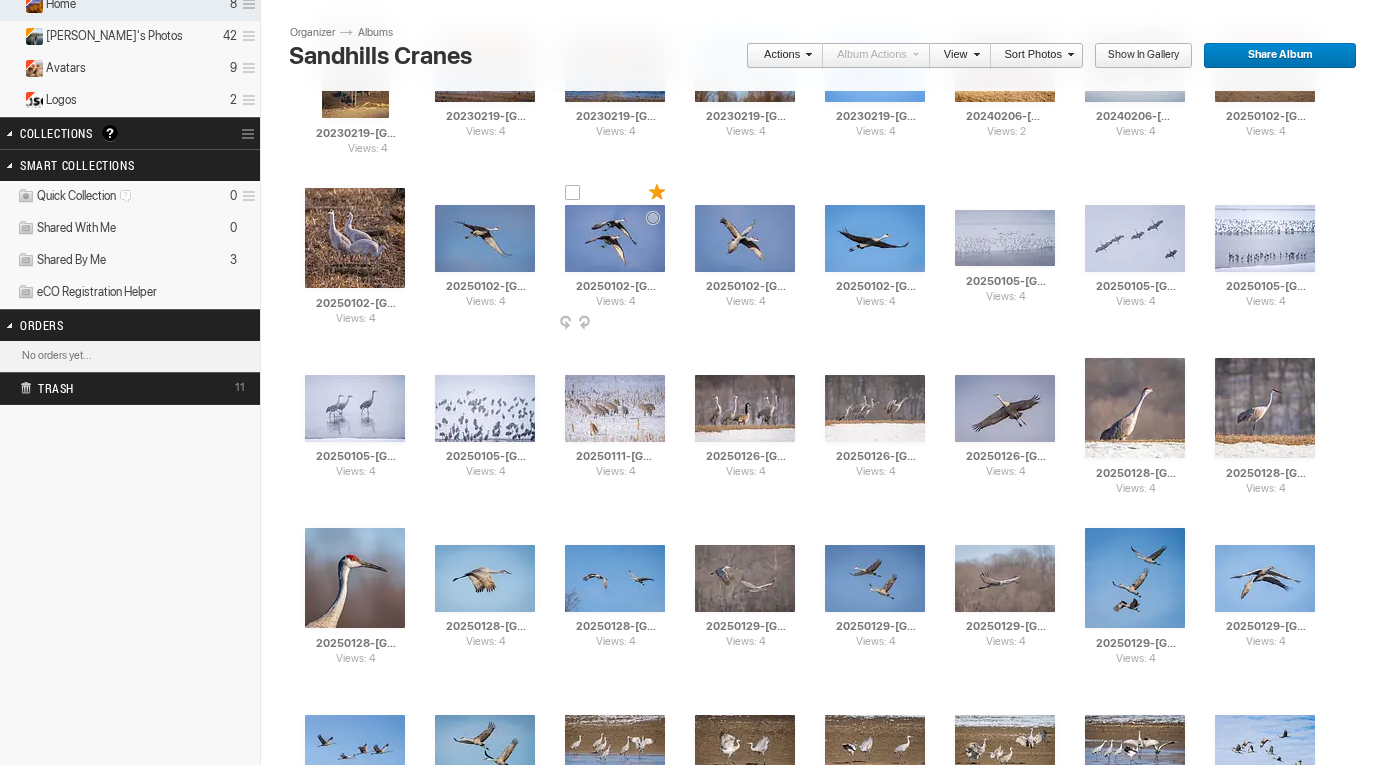 click at bounding box center (615, 238) 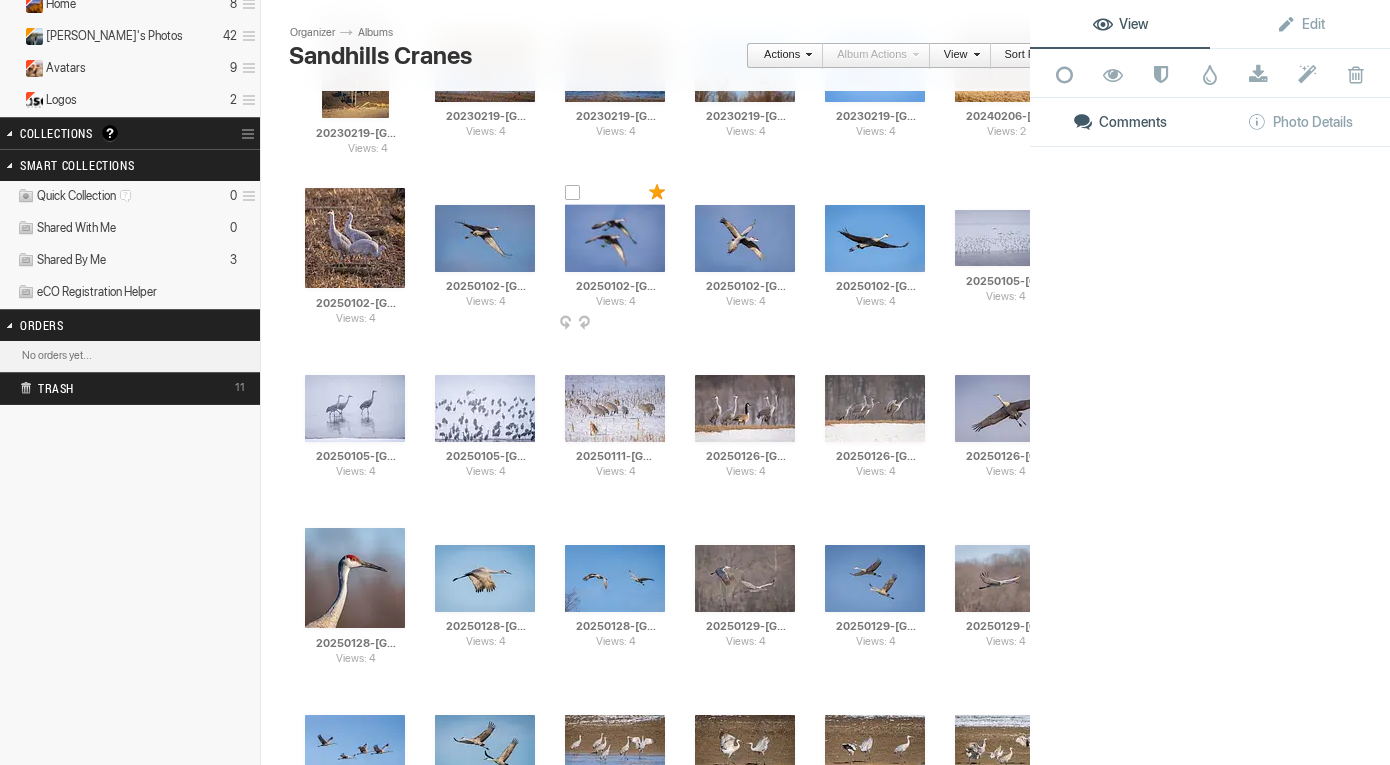 click 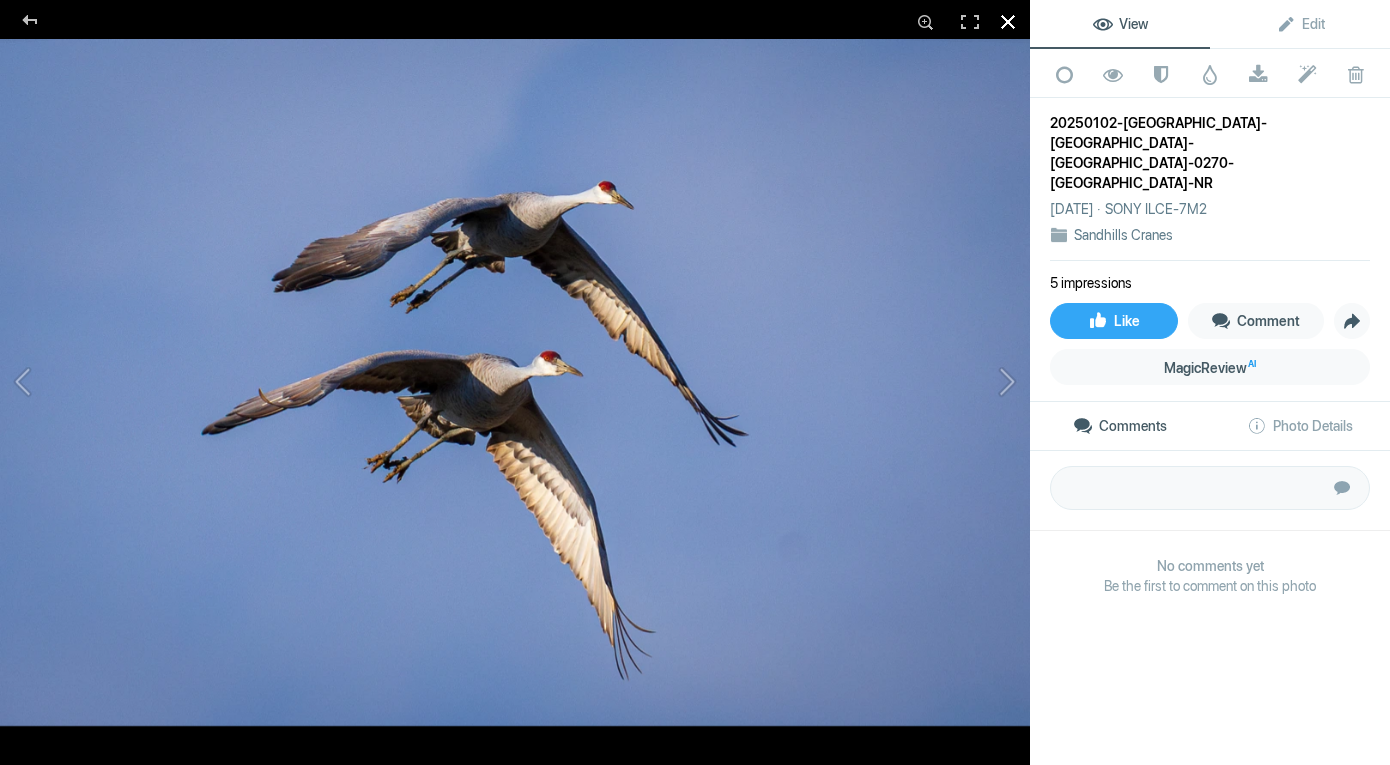 click 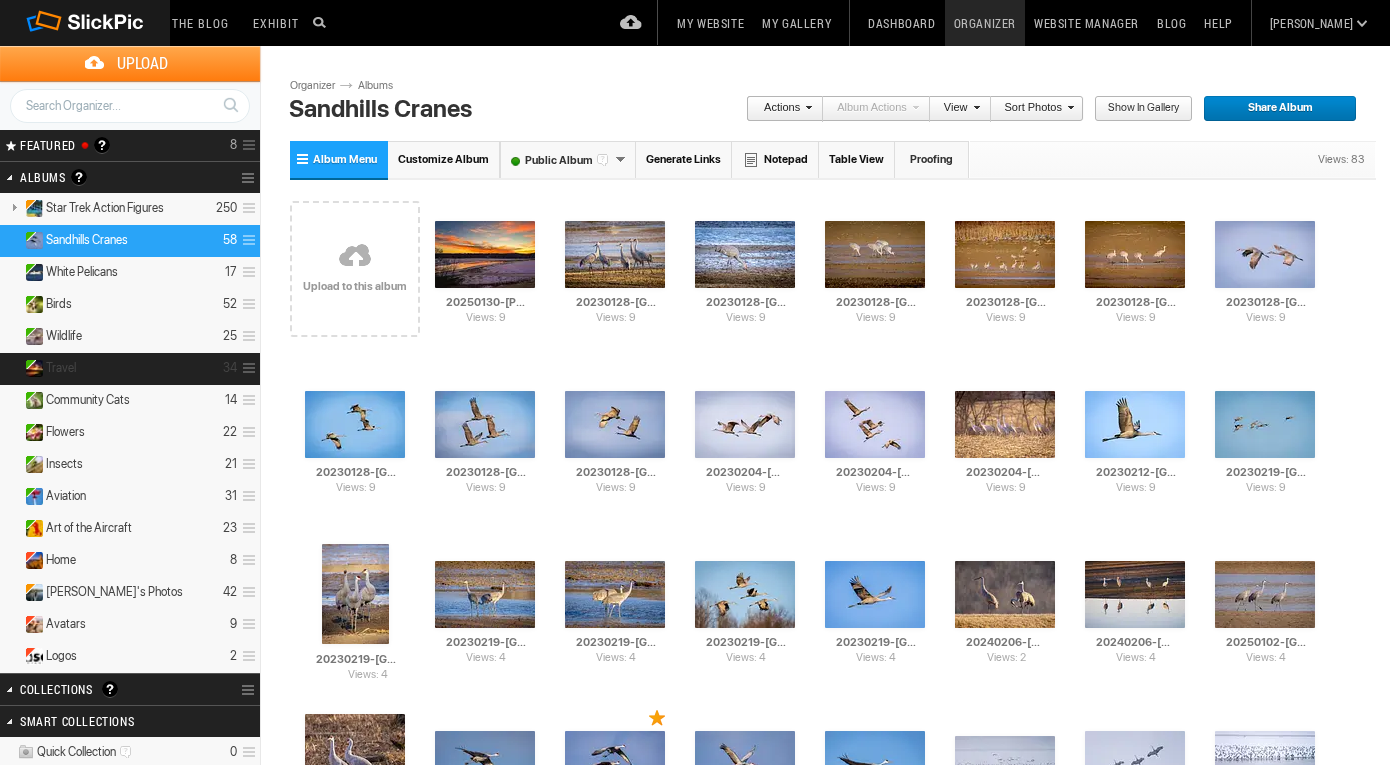 scroll, scrollTop: 0, scrollLeft: 0, axis: both 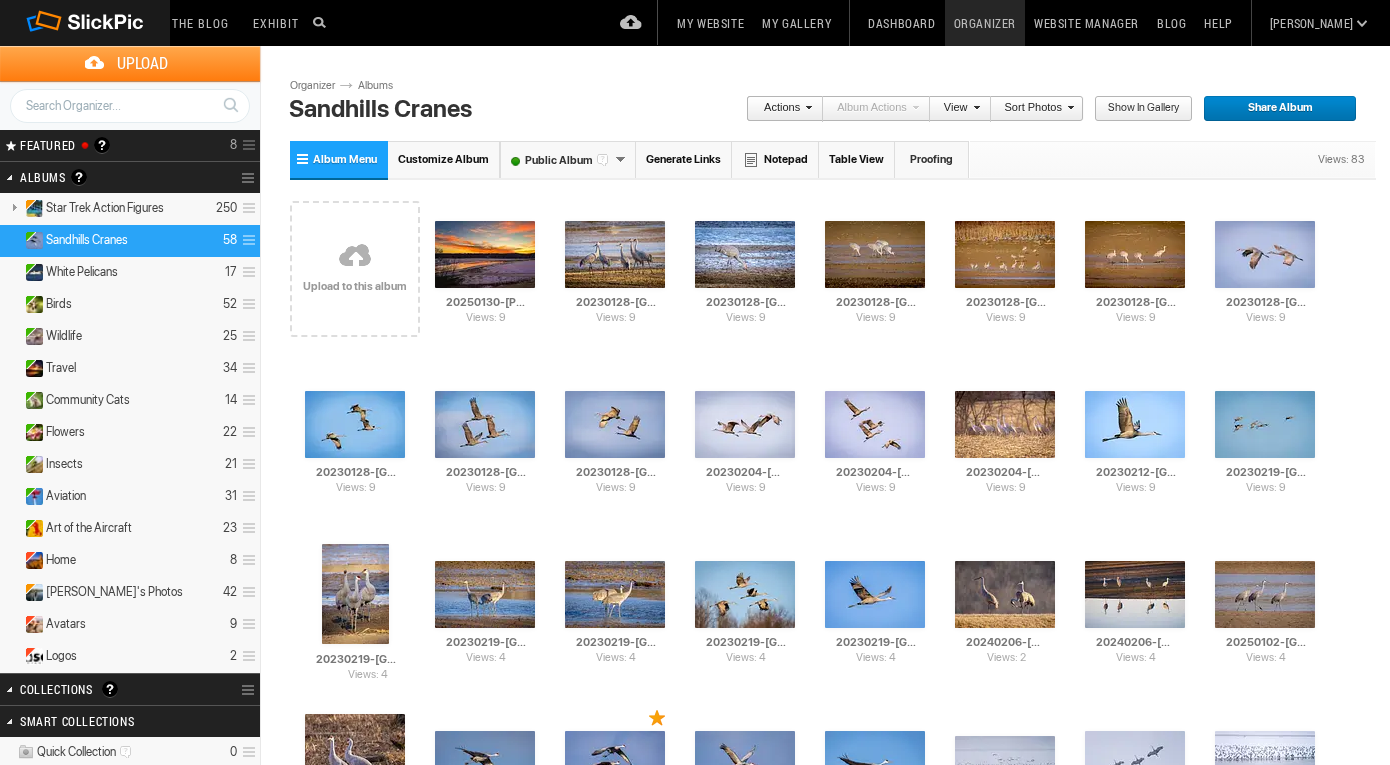 click on "FEATURED
Visible Invisible
Your Featured Gallery is the place to showcase the very best photos from your public albums.  Here you can even display photos from your Unlisted albums.
Benefits of the Featured Gallery:
It shows all of your best photos in one place, it’s a mini-portfolio for your gallery!
It’s good for SEO (Search Engine Optimization)
It might be accepted to the SlickPic Exhibit: SlickPic's team of curators look through your Featured Gallery and might even add a photo that they love to be displayed on the SlickPic Exhibit. These selected photos might also be displayed on SlickPic social media accounts like Facebook, Instagram, etc with photo credits to you. That provides you SEO "backlink".  Please see Terms of Use.
8" at bounding box center (130, 145) 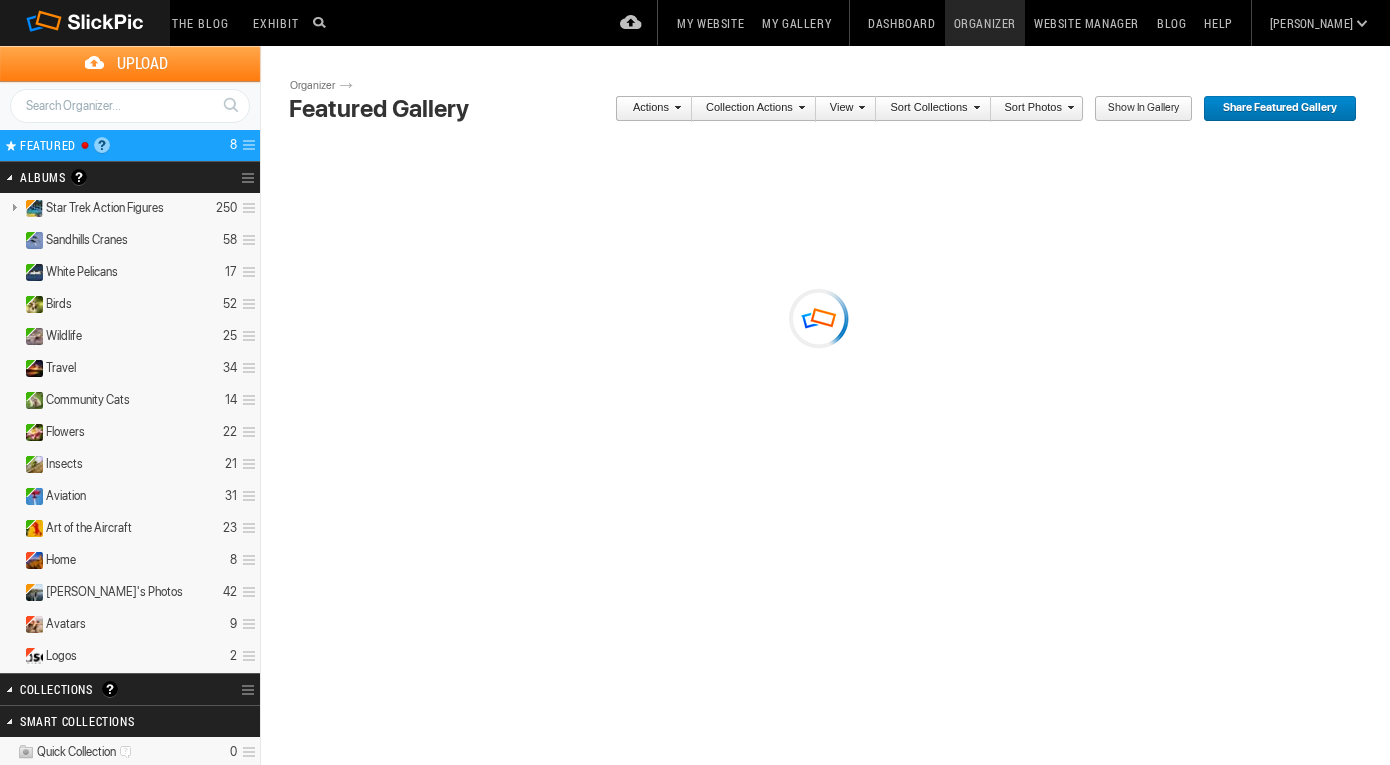 scroll, scrollTop: 0, scrollLeft: 0, axis: both 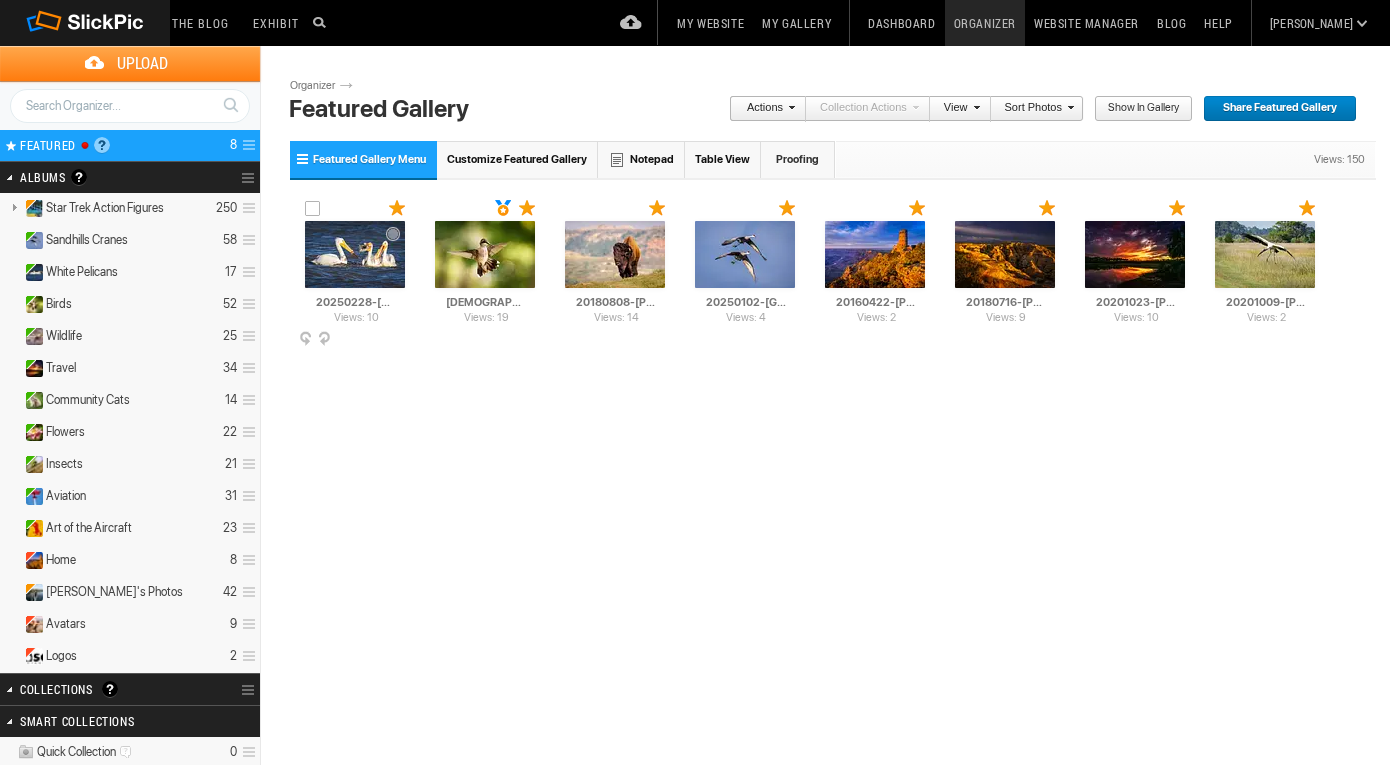 click at bounding box center (355, 254) 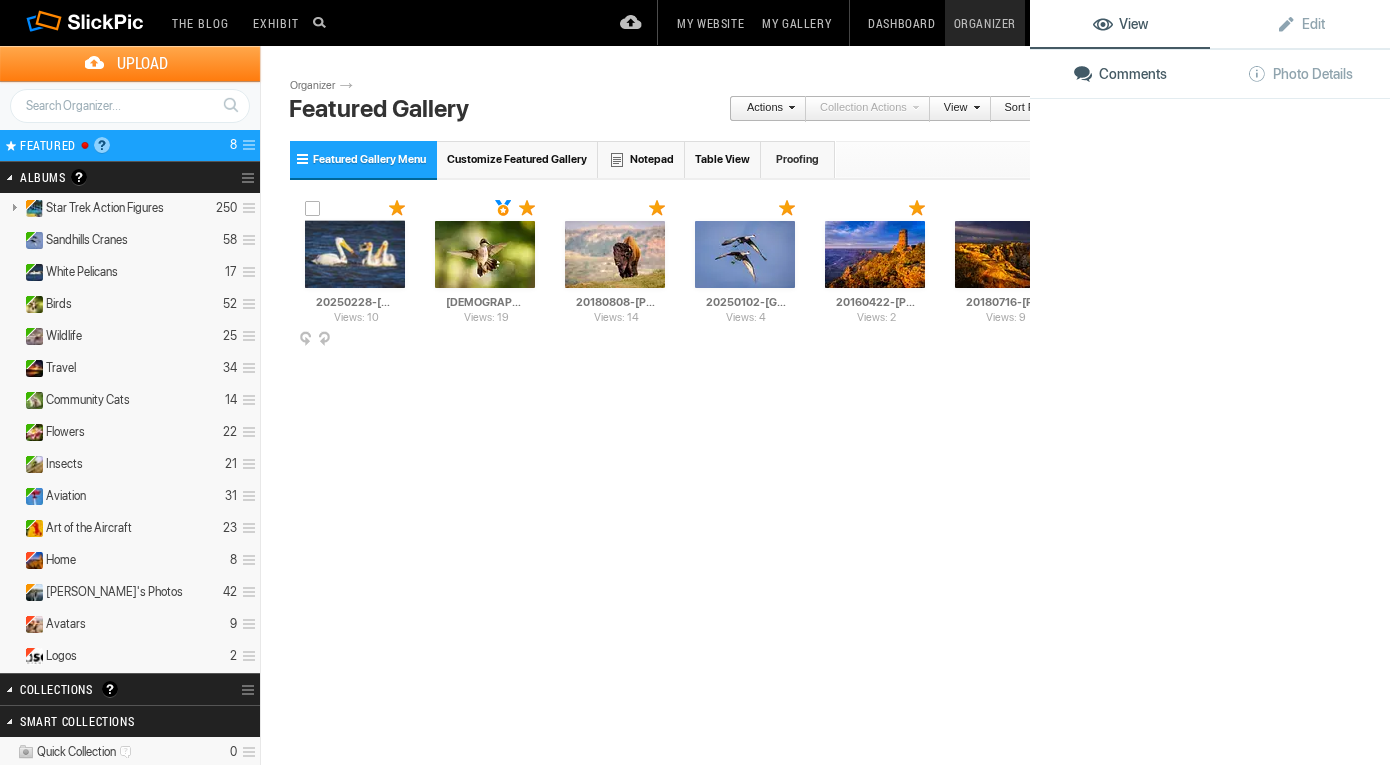 click 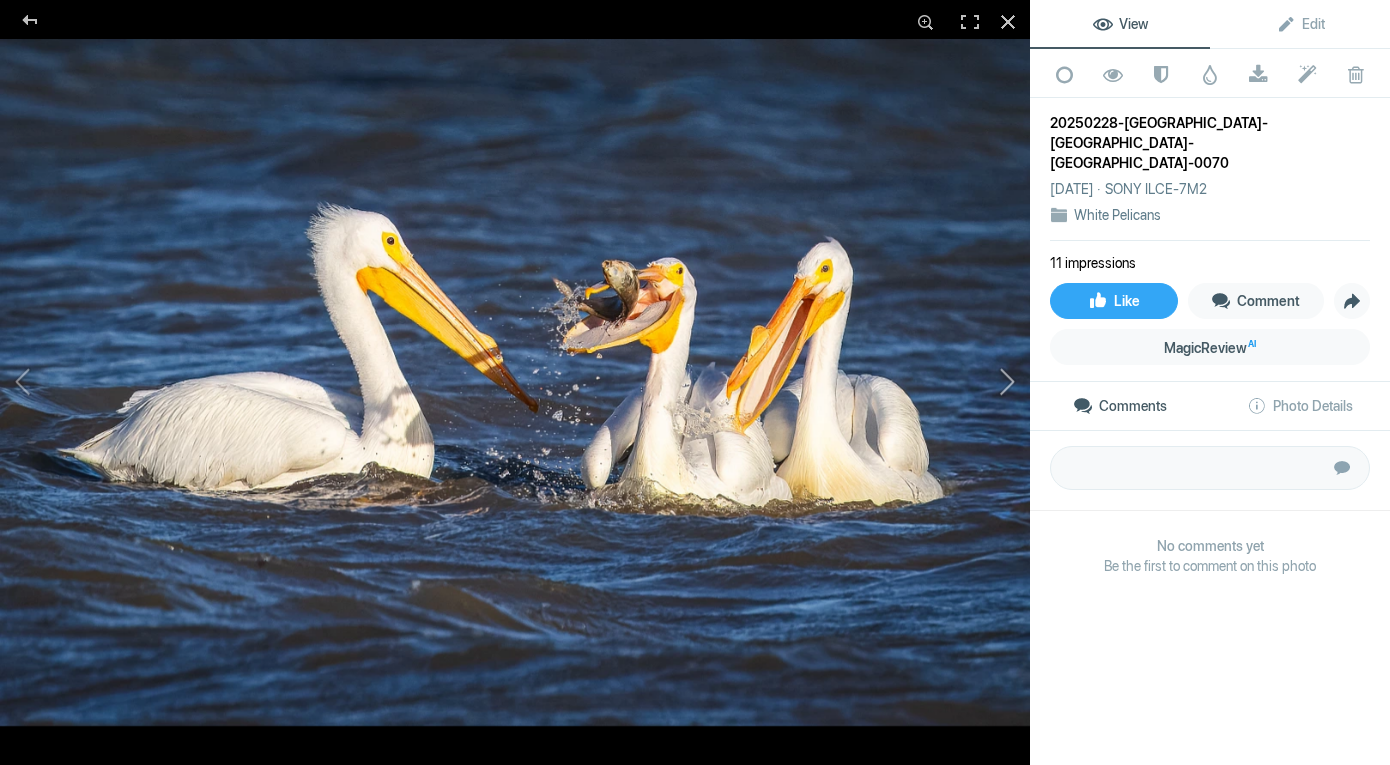click 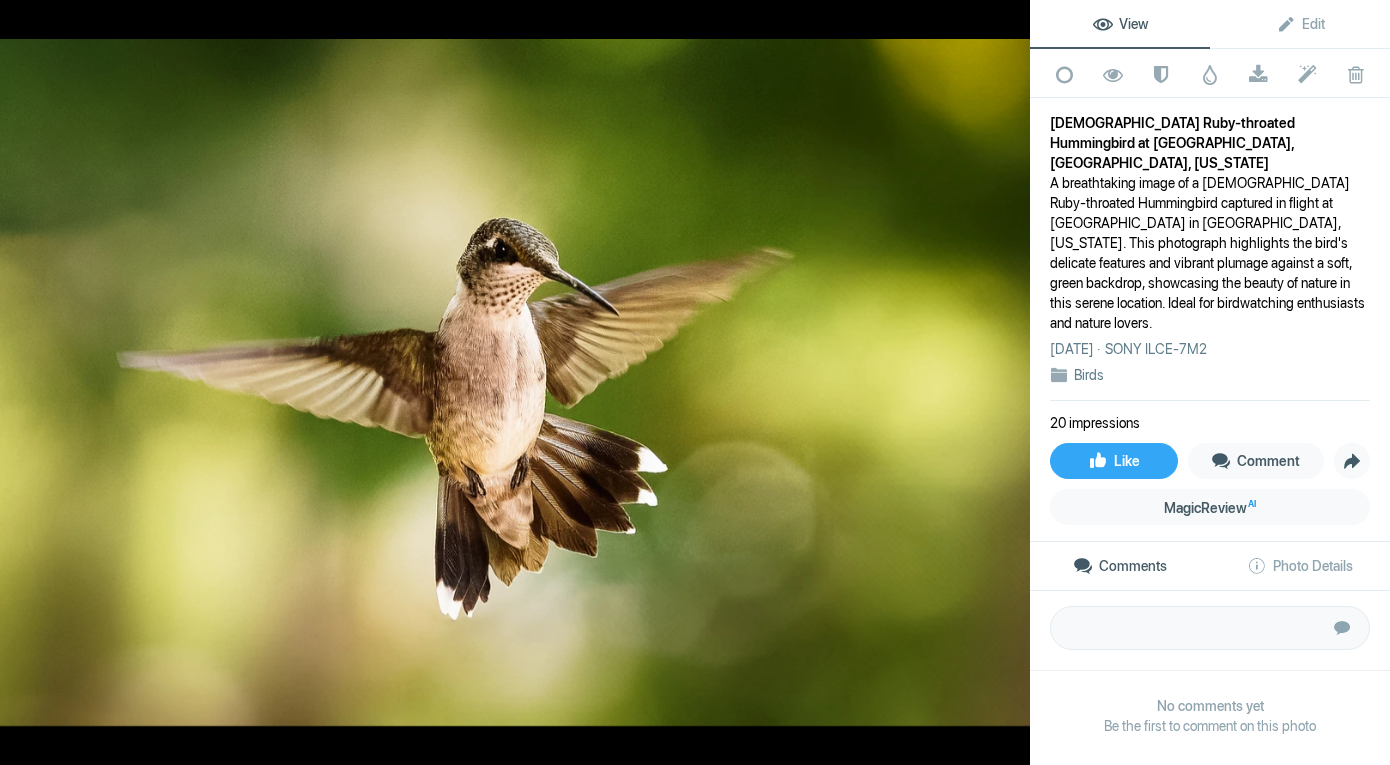click 